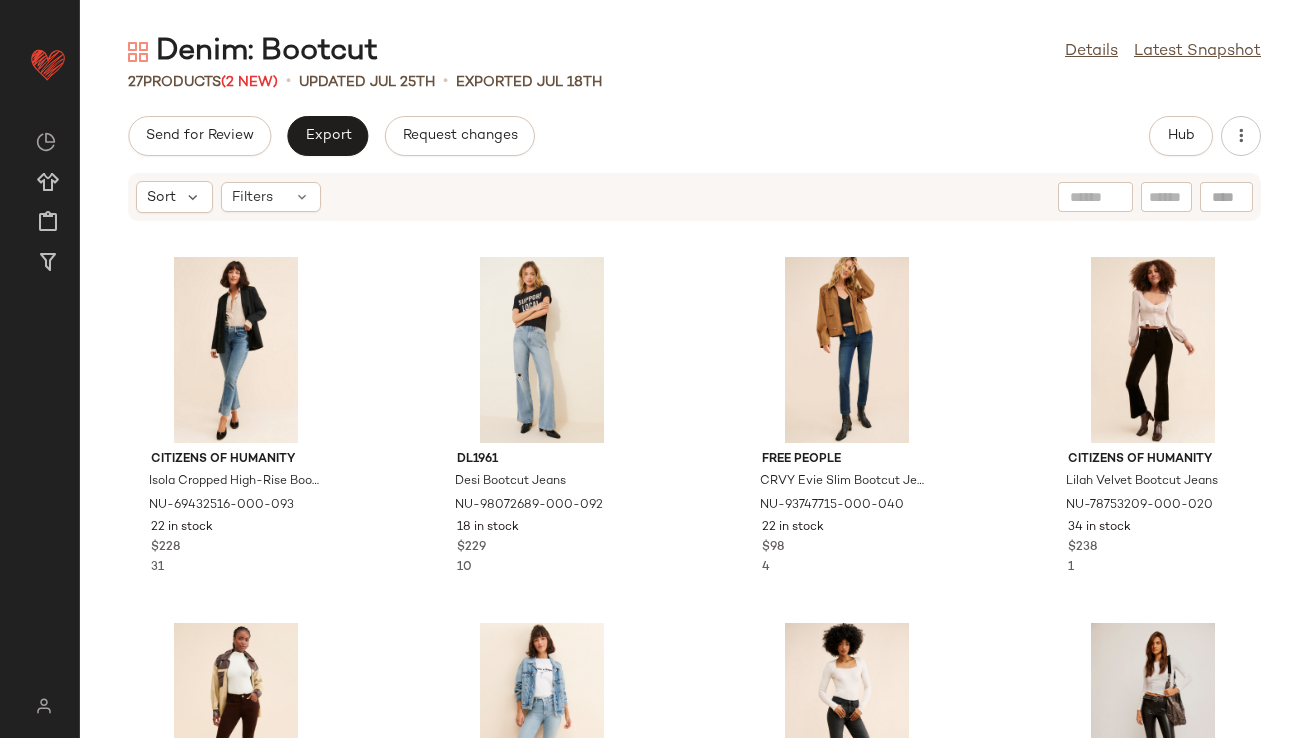 scroll, scrollTop: 0, scrollLeft: 0, axis: both 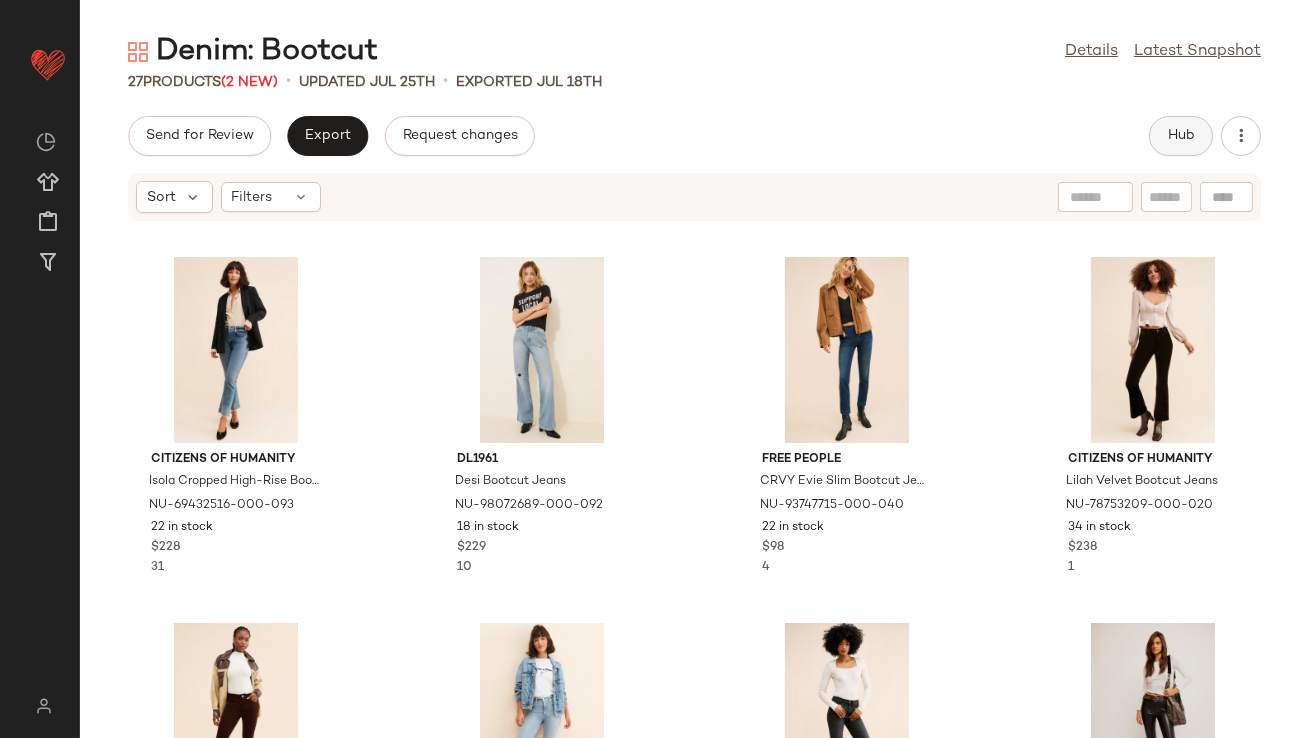 click on "Hub" at bounding box center [1181, 136] 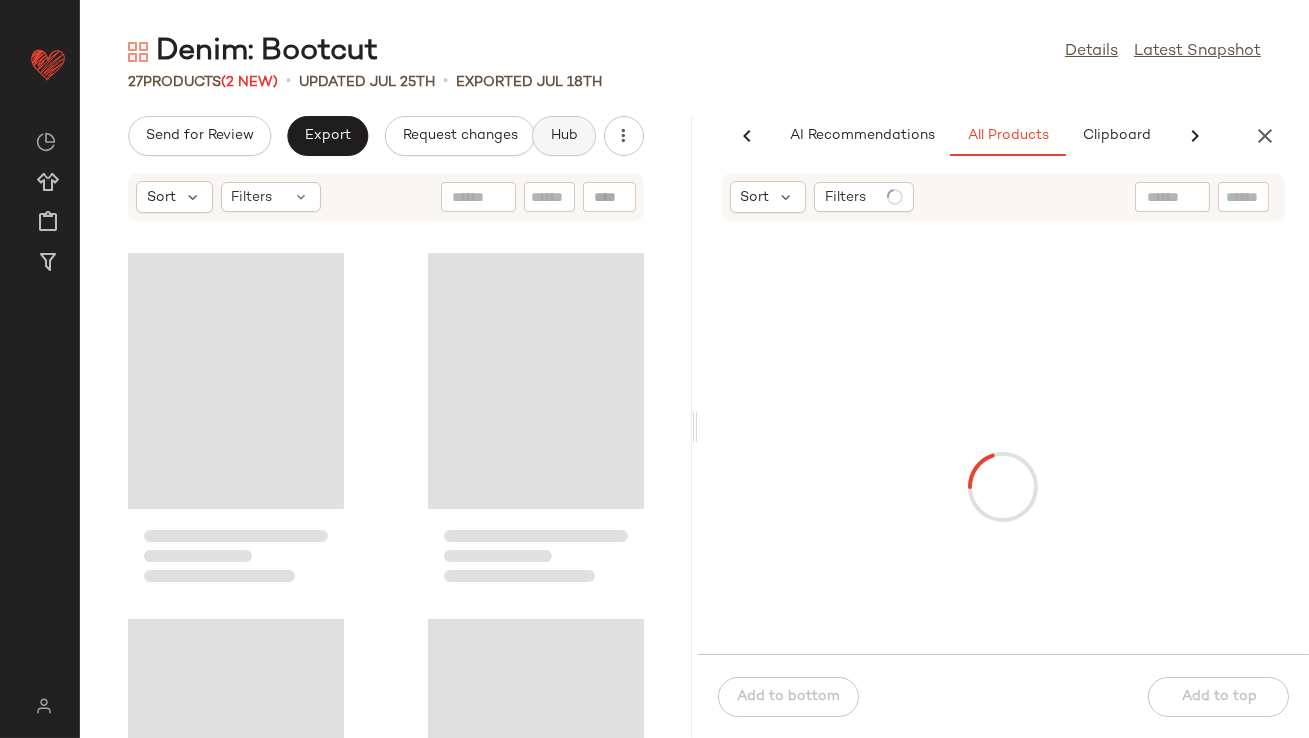 scroll, scrollTop: 0, scrollLeft: 112, axis: horizontal 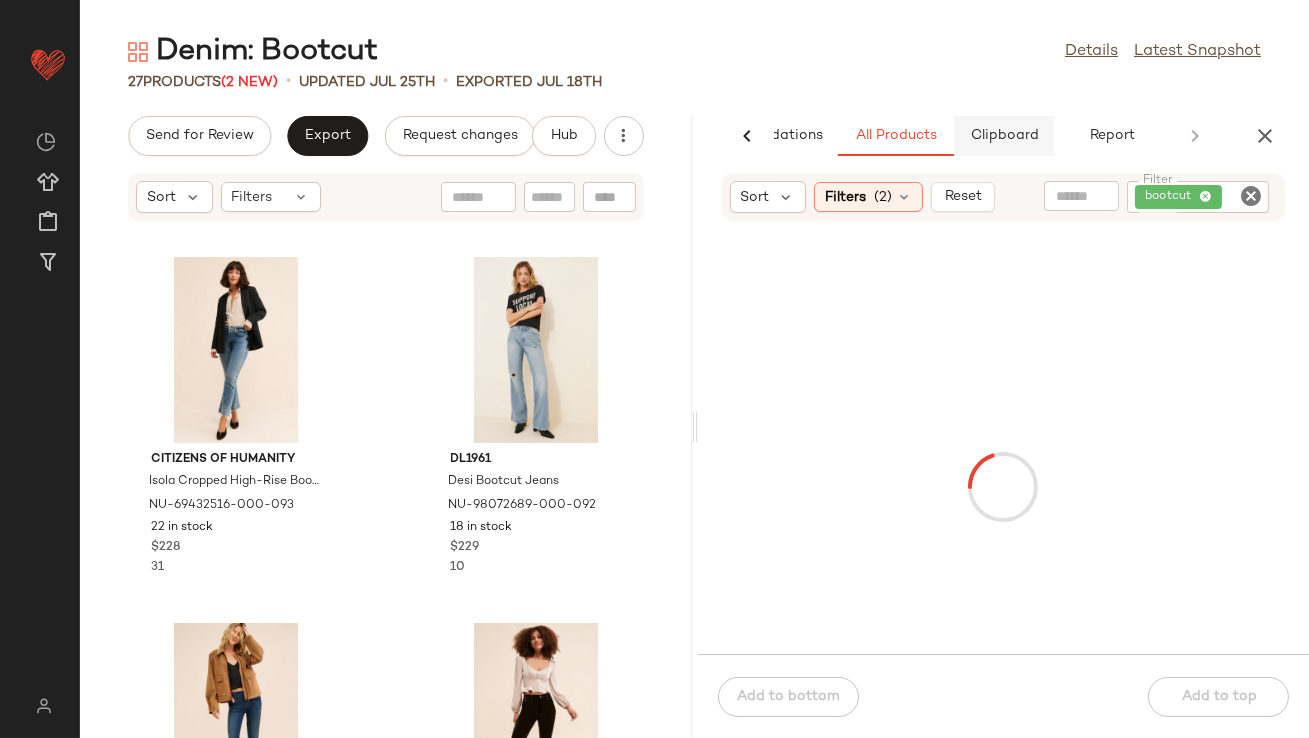 click on "Clipboard" 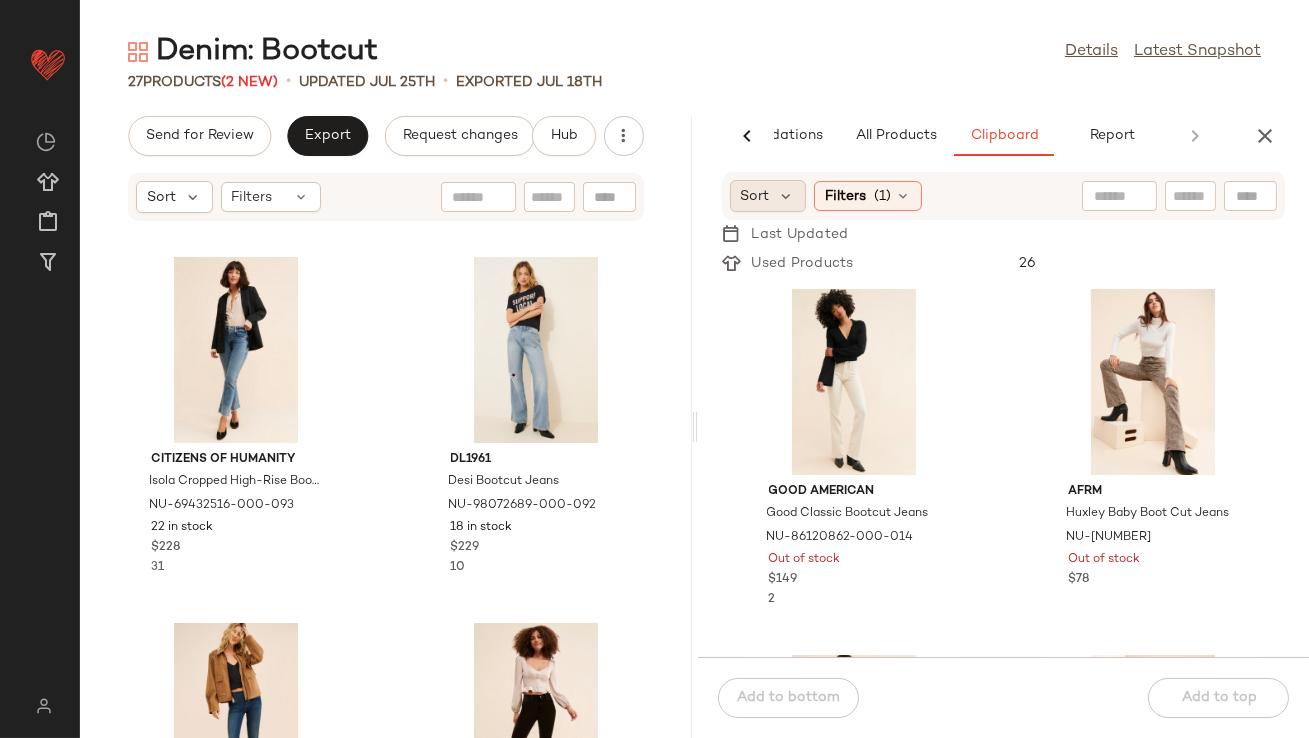 click on "Sort" 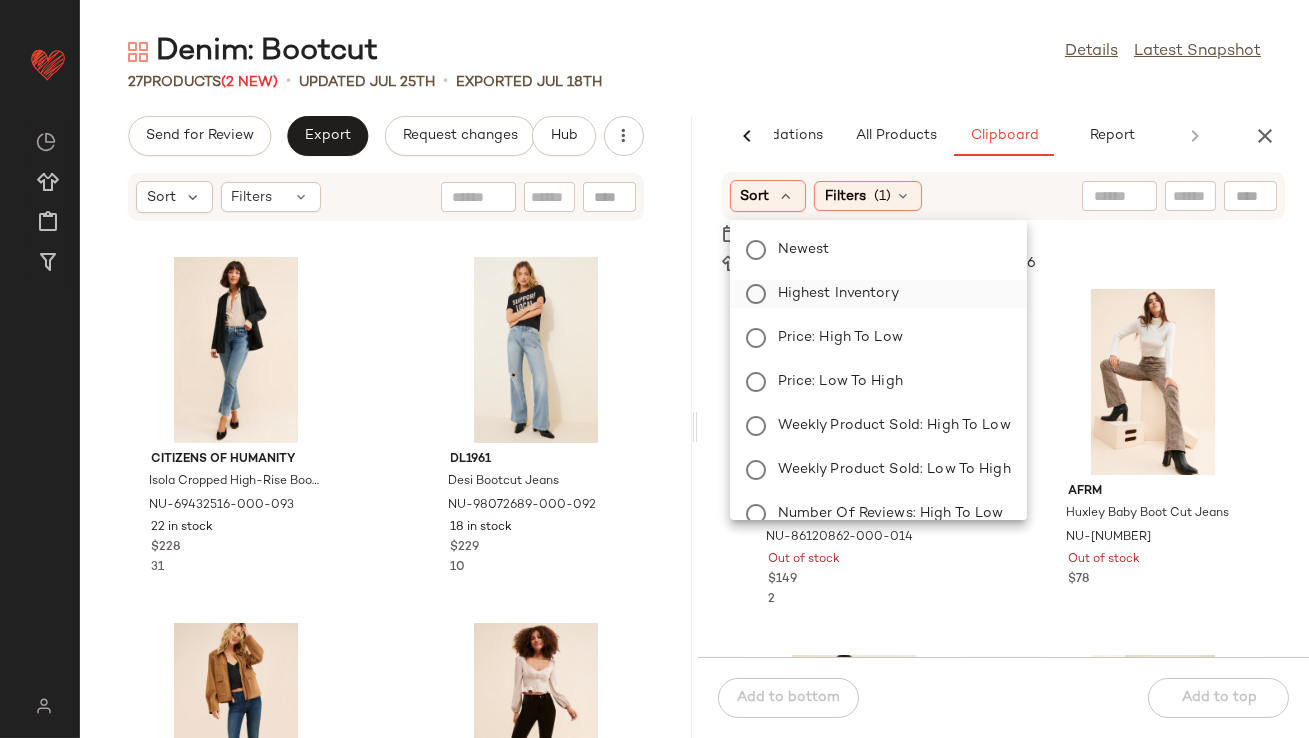 click on "Highest Inventory" 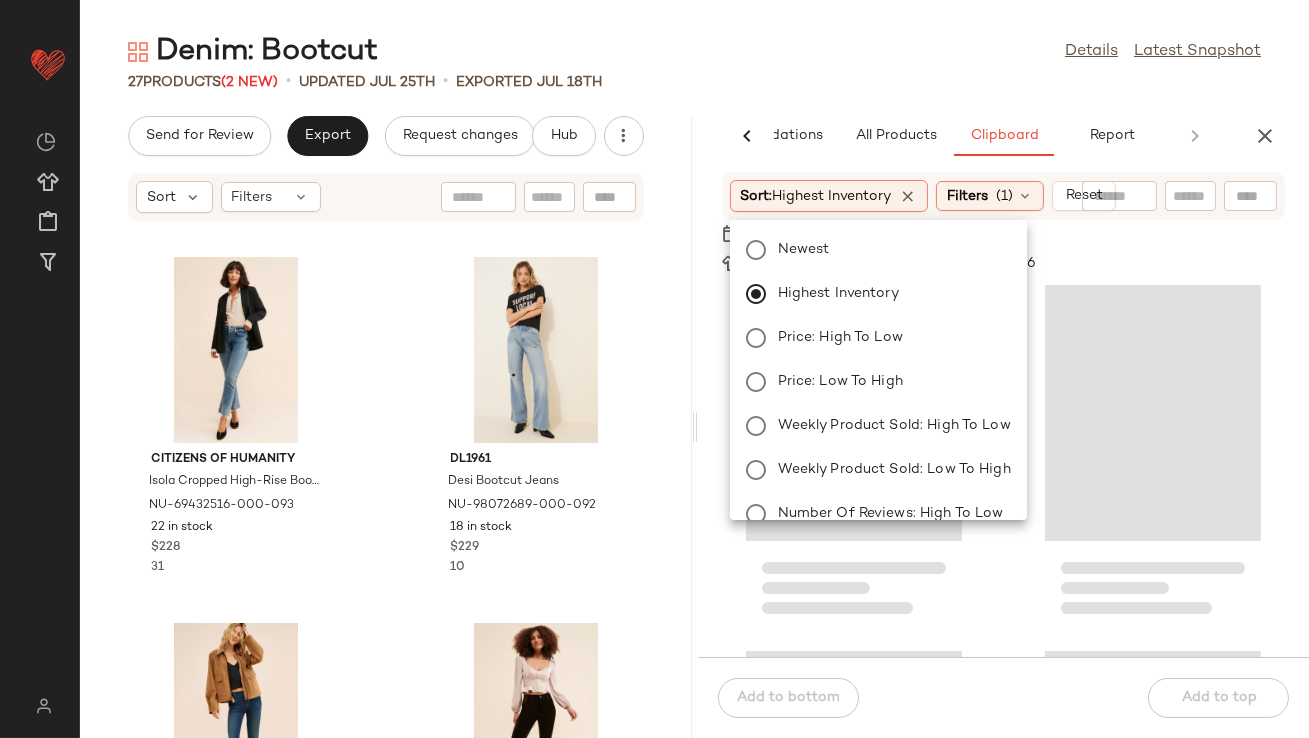 click on "Denim: Bootcut  Details   Latest Snapshot" 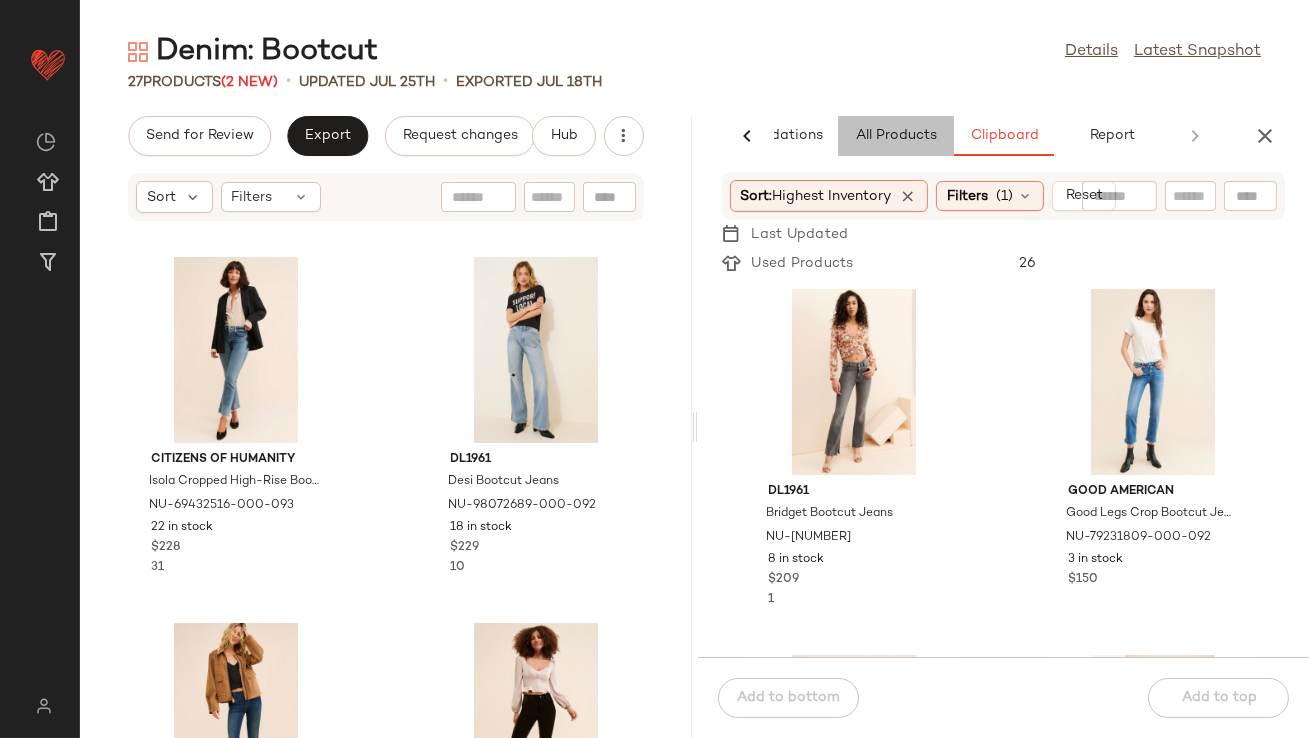 click on "All Products" 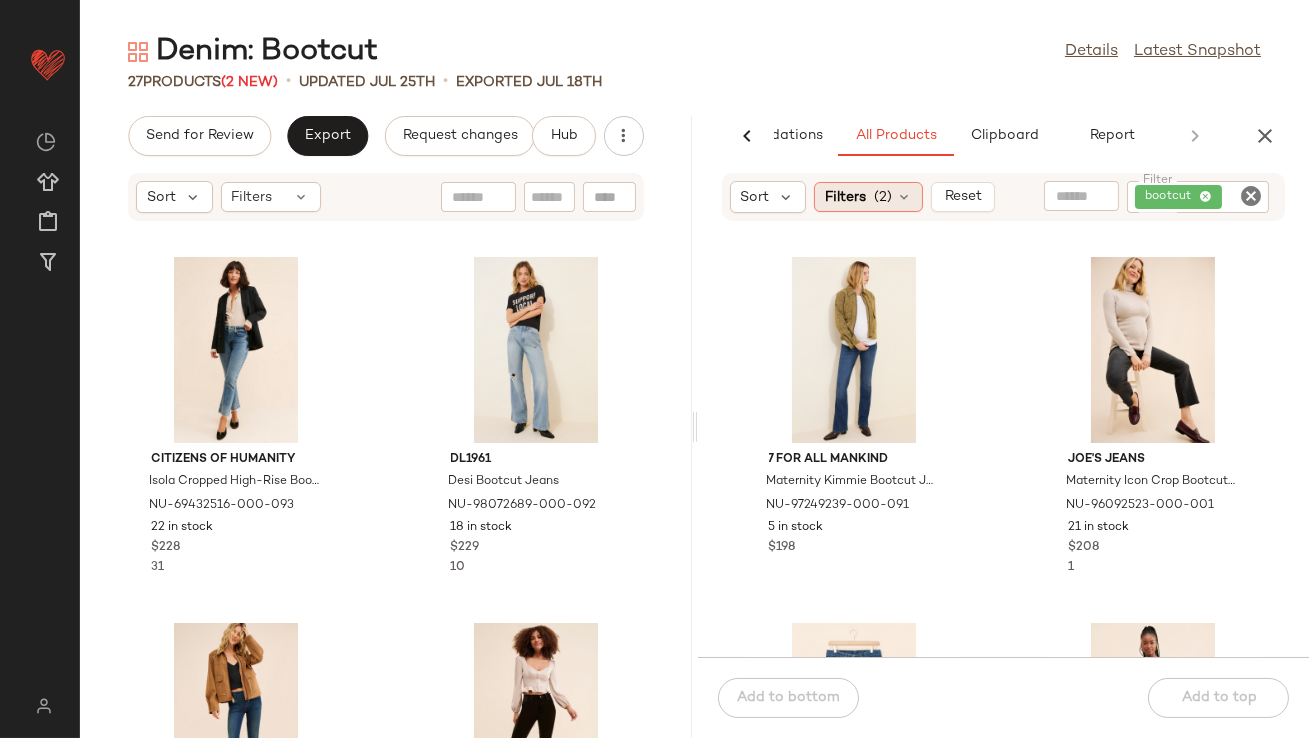 click on "Filters" at bounding box center (845, 197) 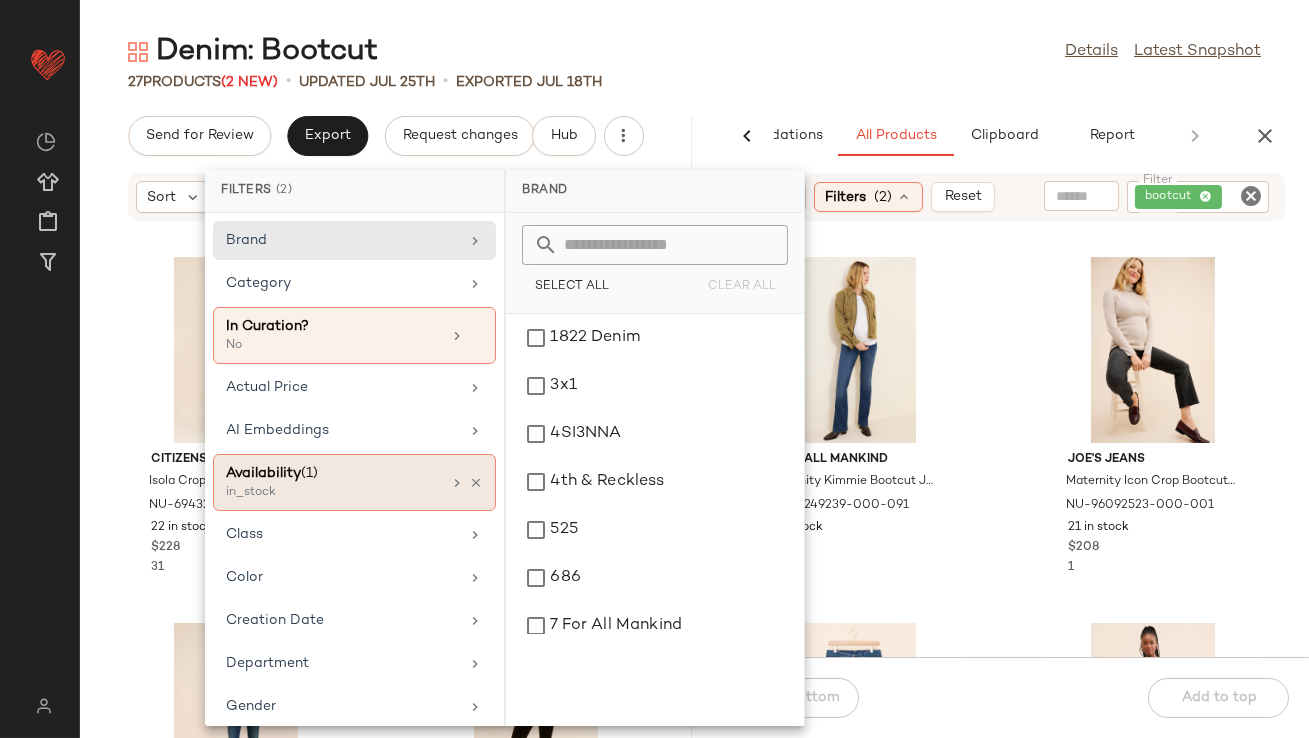 scroll, scrollTop: 480, scrollLeft: 0, axis: vertical 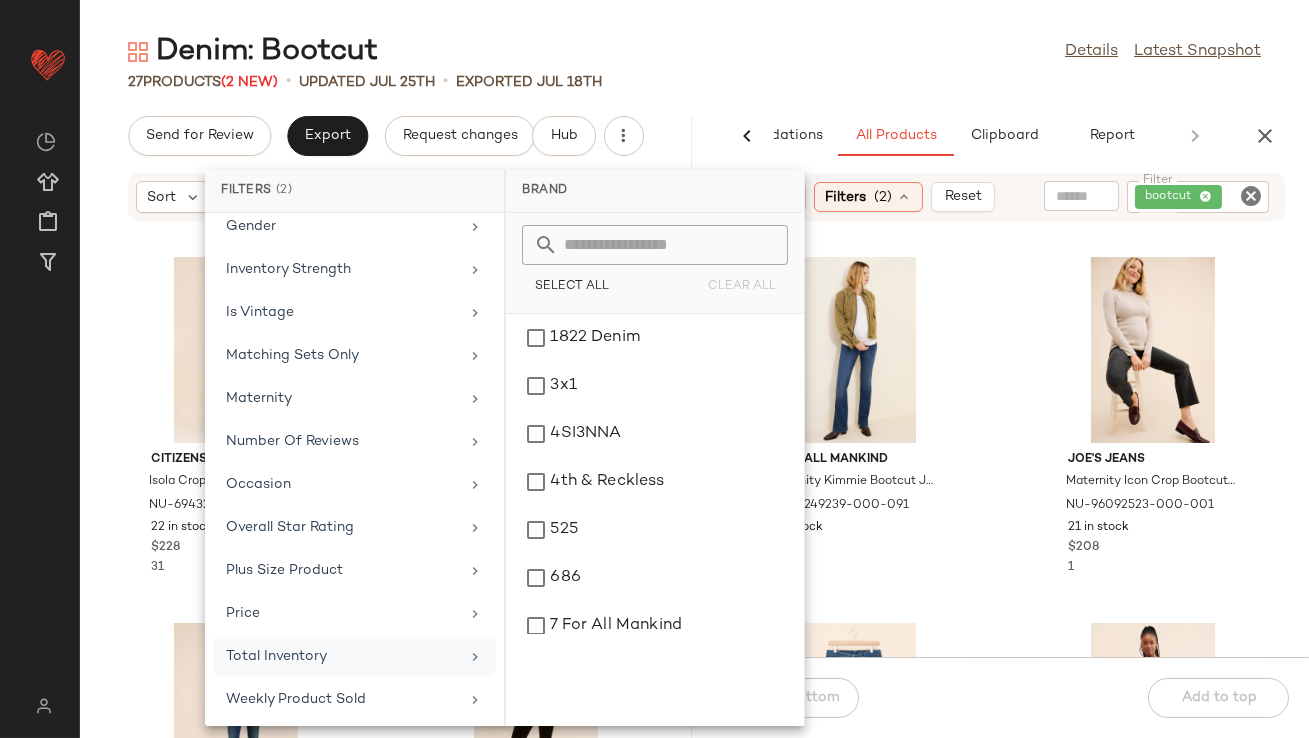 click on "Total Inventory" at bounding box center (342, 656) 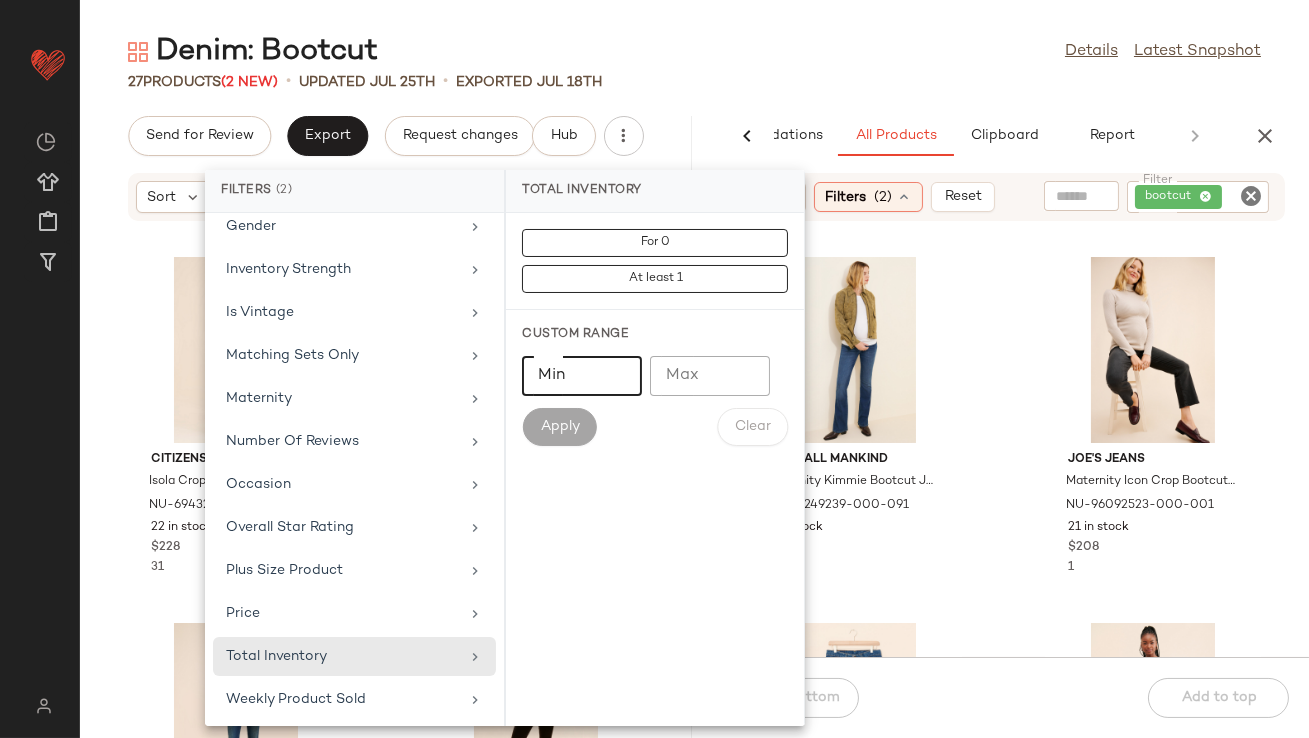 click on "Min" 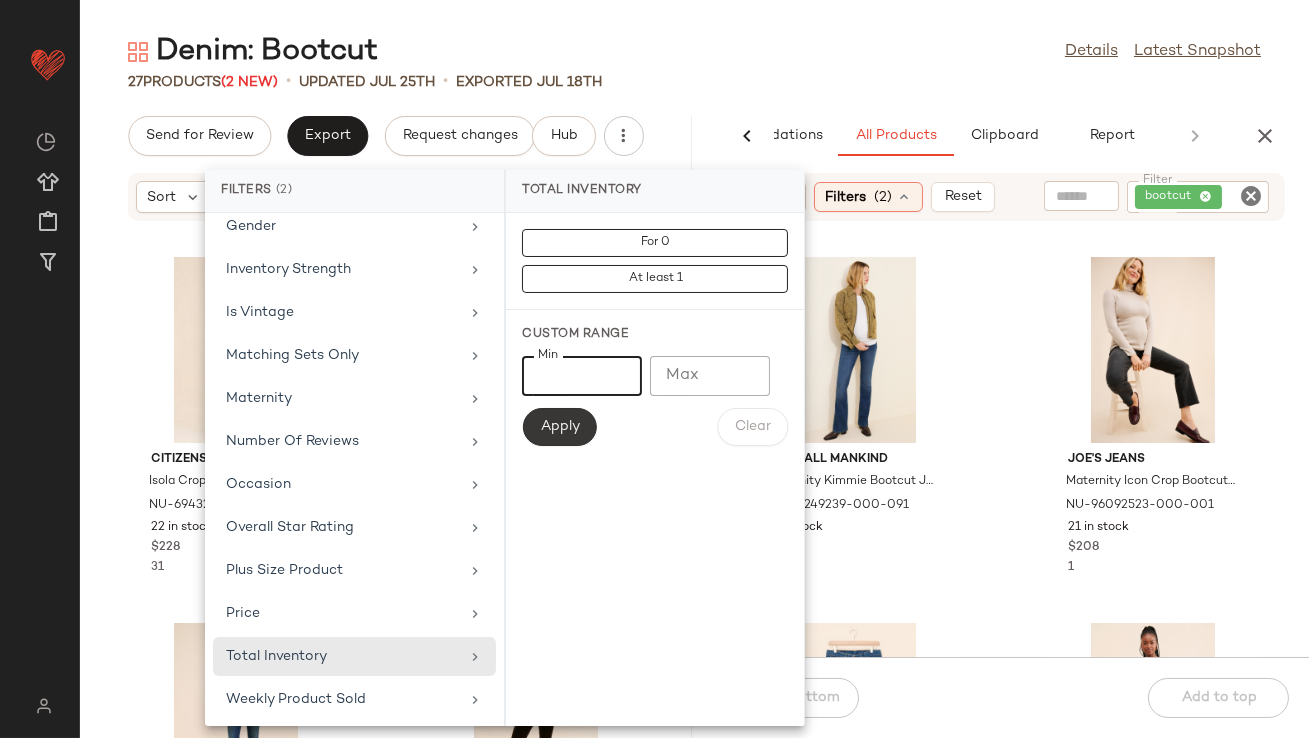 type on "**" 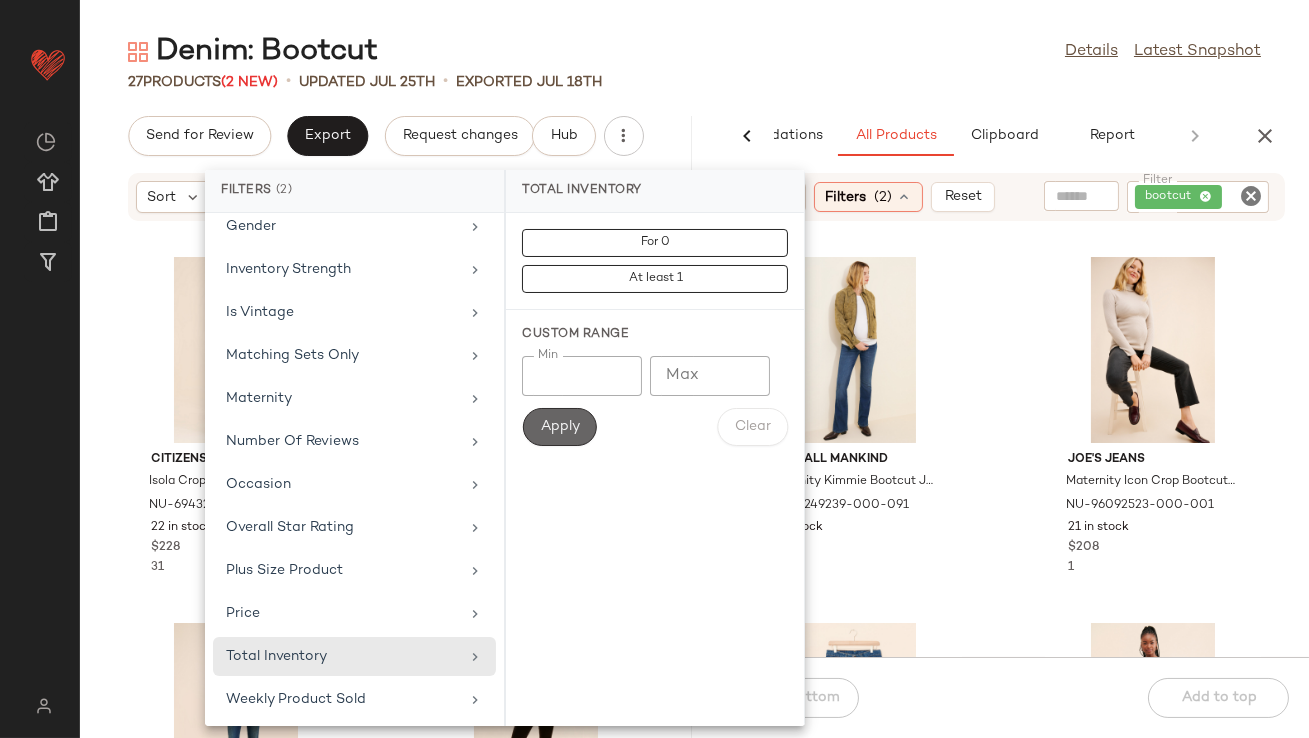 click on "Apply" 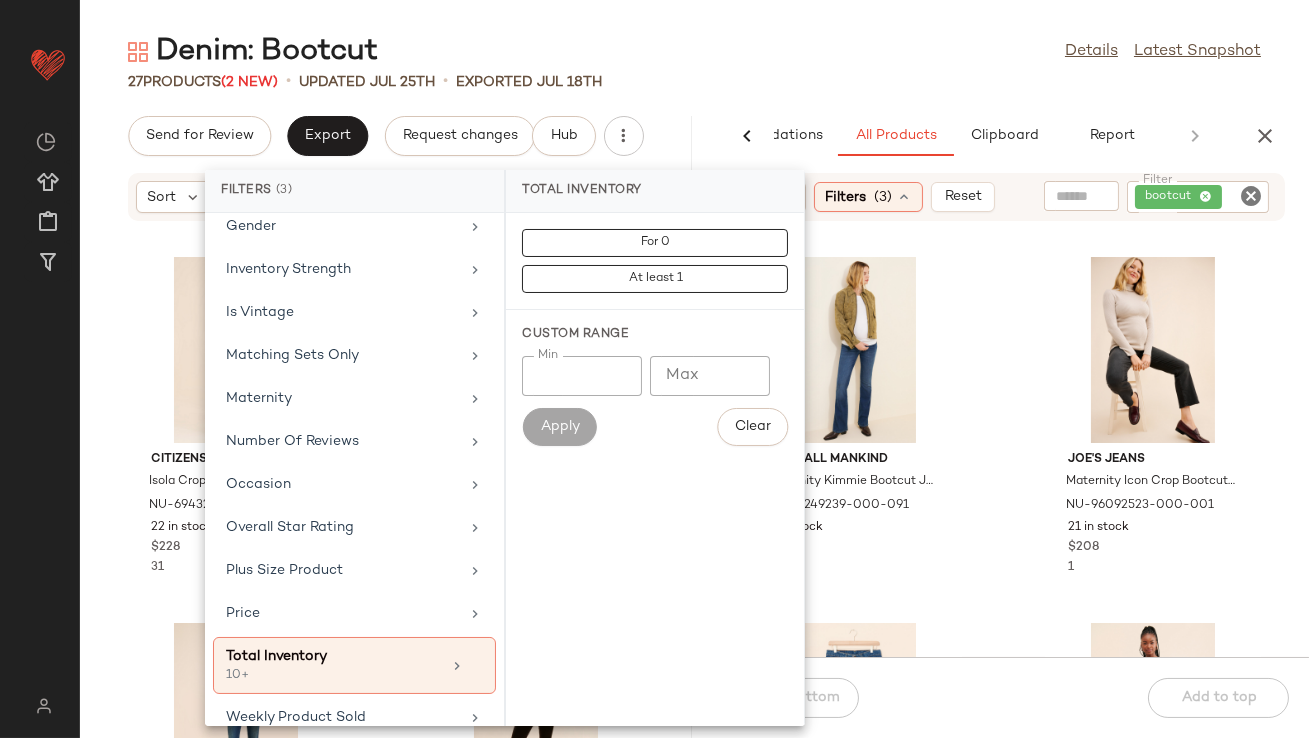 click on "Denim: Bootcut  Details   Latest Snapshot" 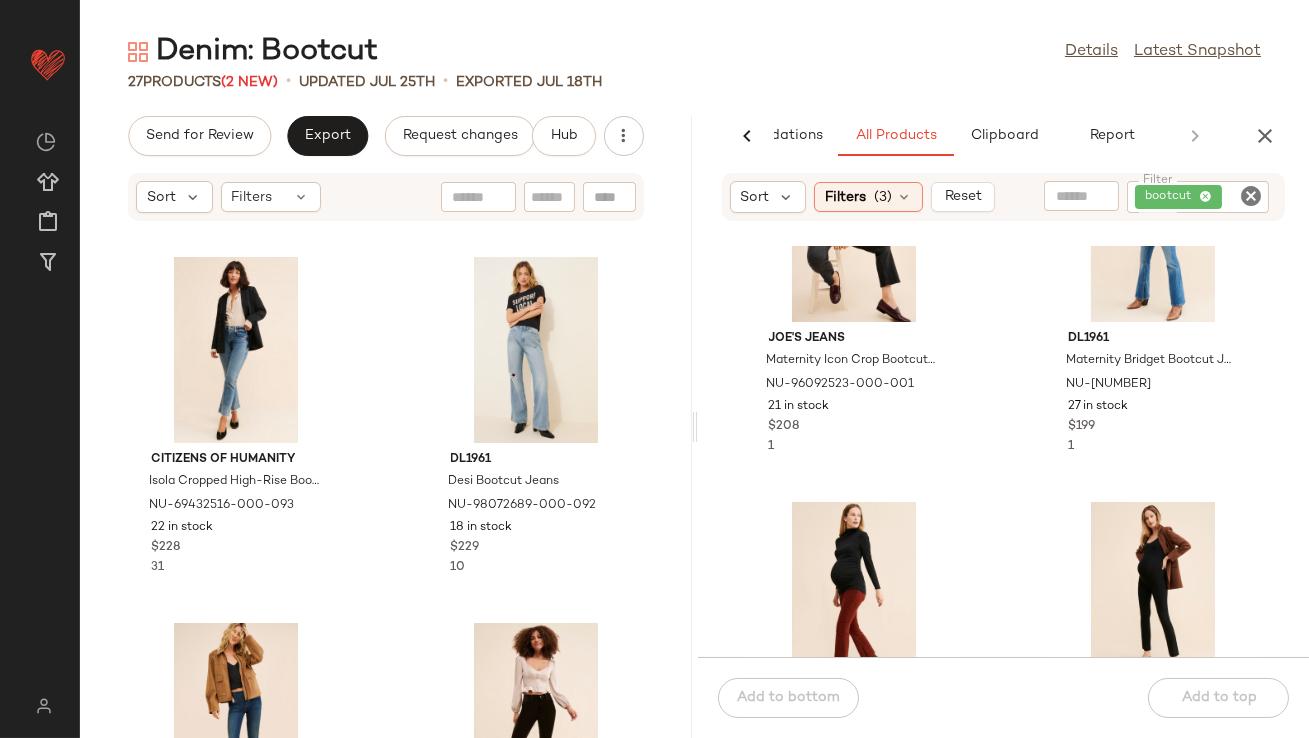 scroll, scrollTop: 0, scrollLeft: 0, axis: both 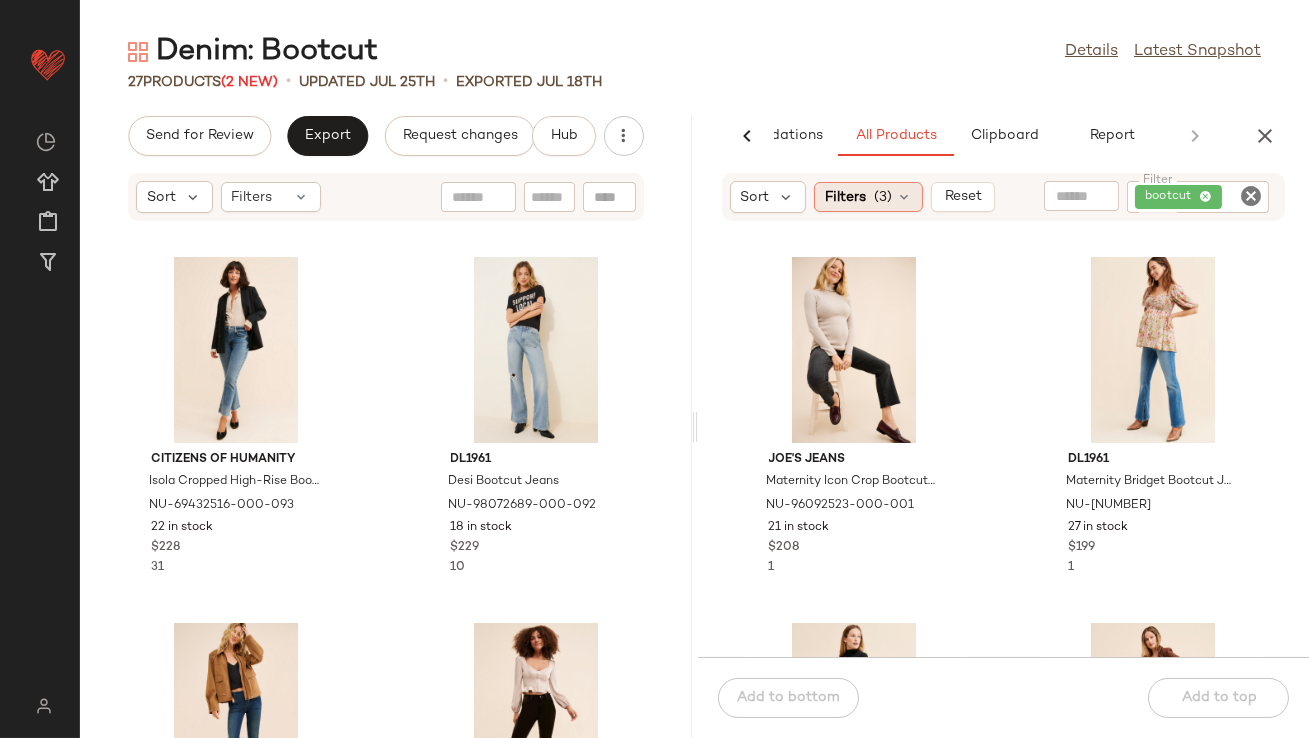 click at bounding box center [904, 197] 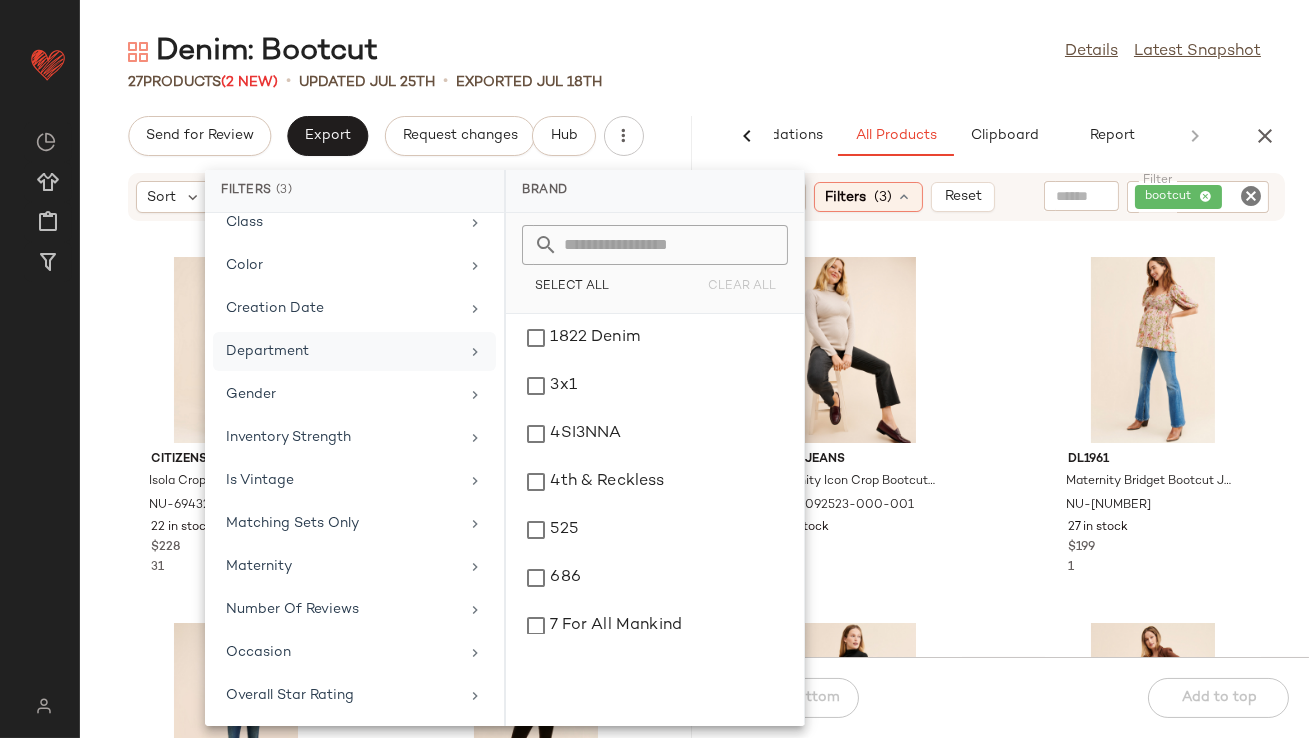 scroll, scrollTop: 498, scrollLeft: 0, axis: vertical 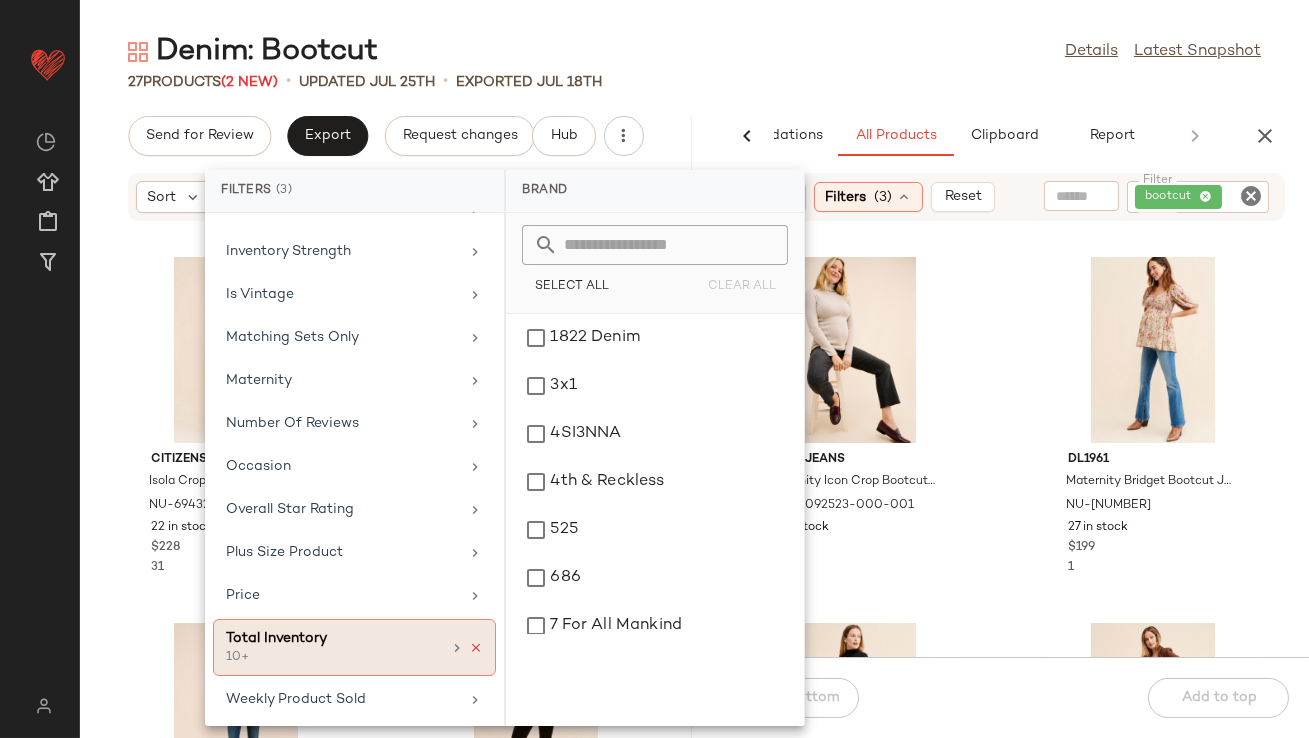 click at bounding box center (476, 648) 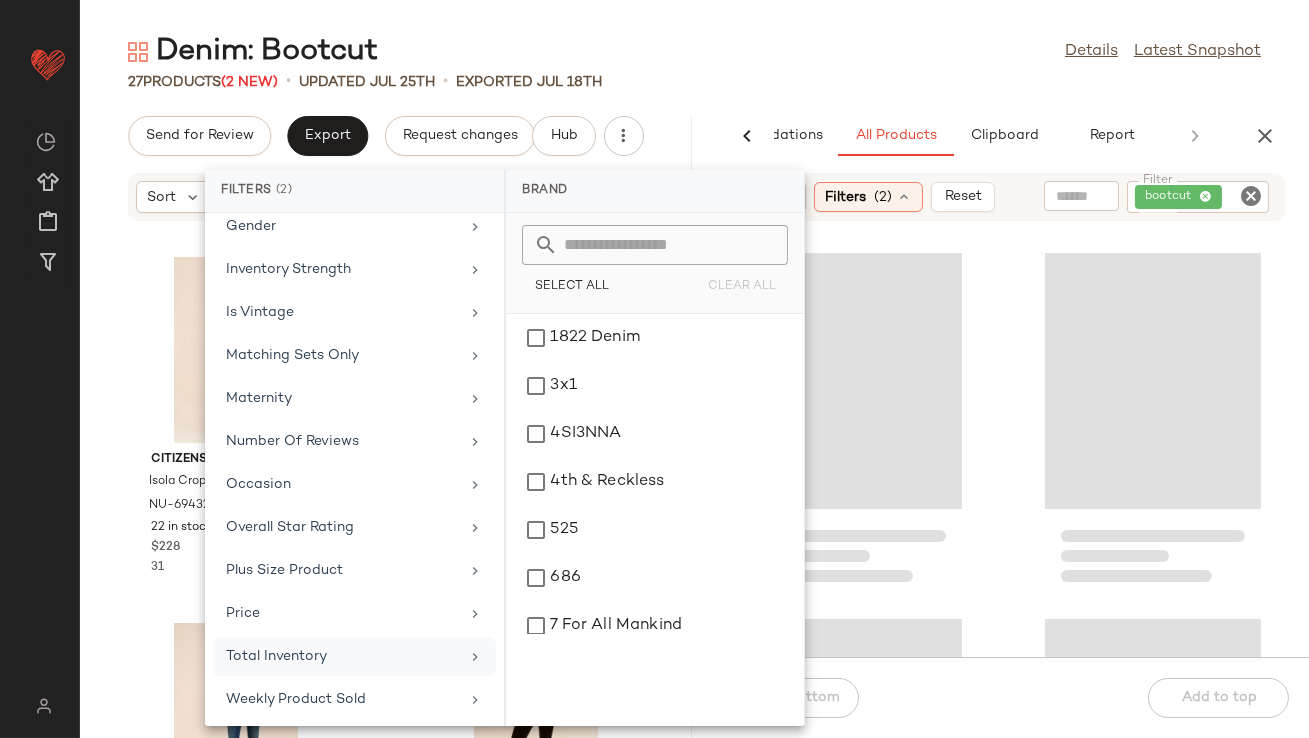 click on "Denim: Bootcut  Details   Latest Snapshot" 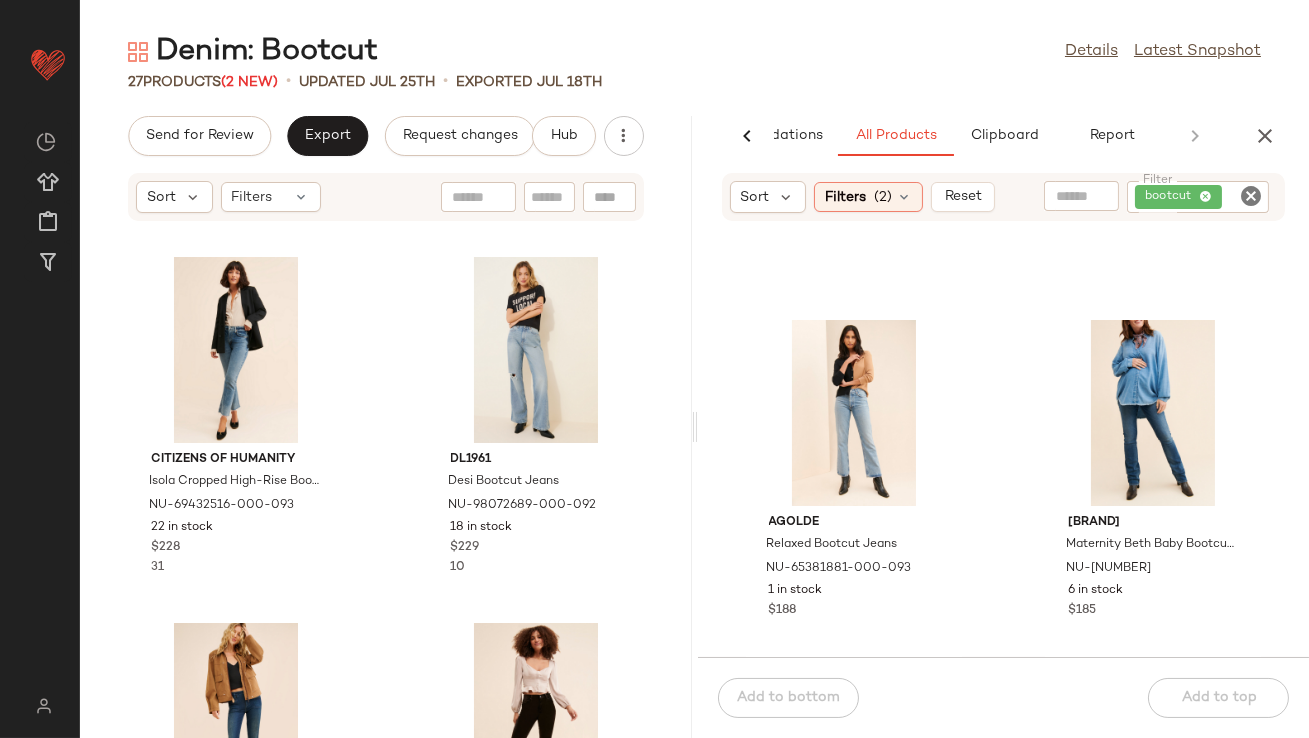 scroll, scrollTop: 840, scrollLeft: 0, axis: vertical 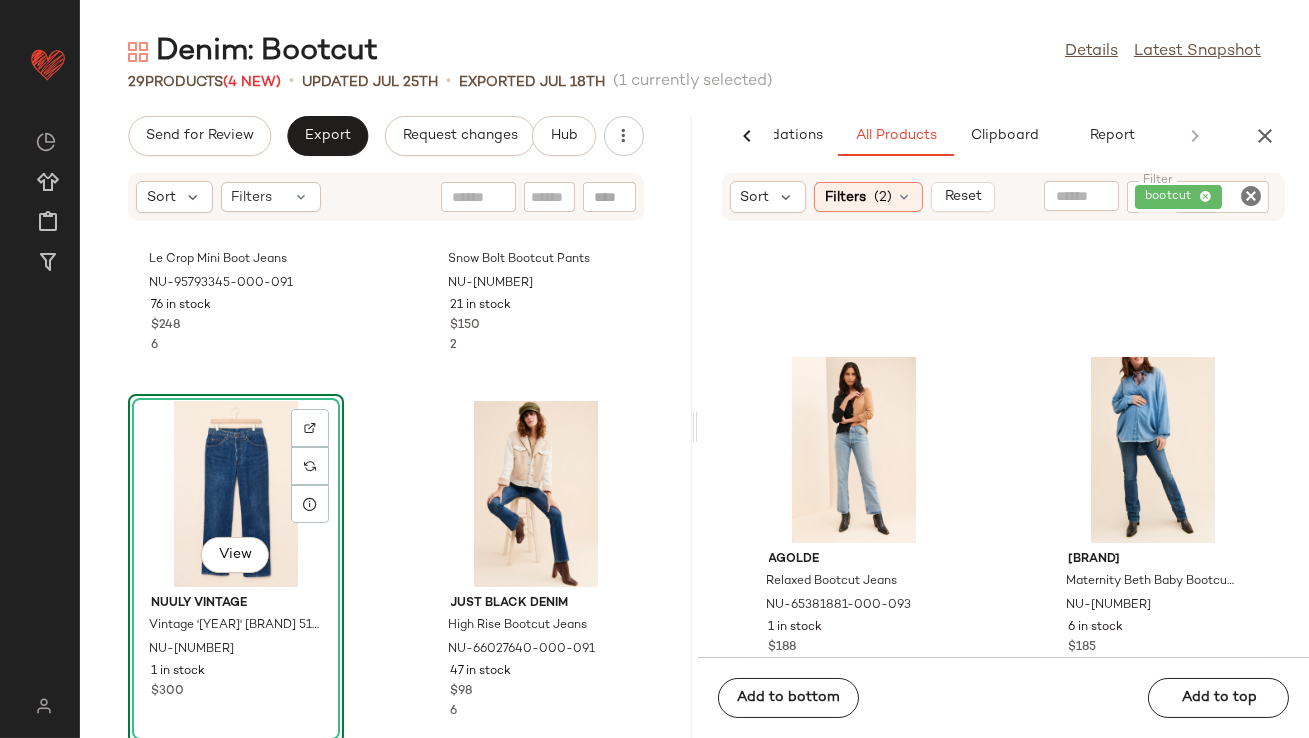 click on "View" 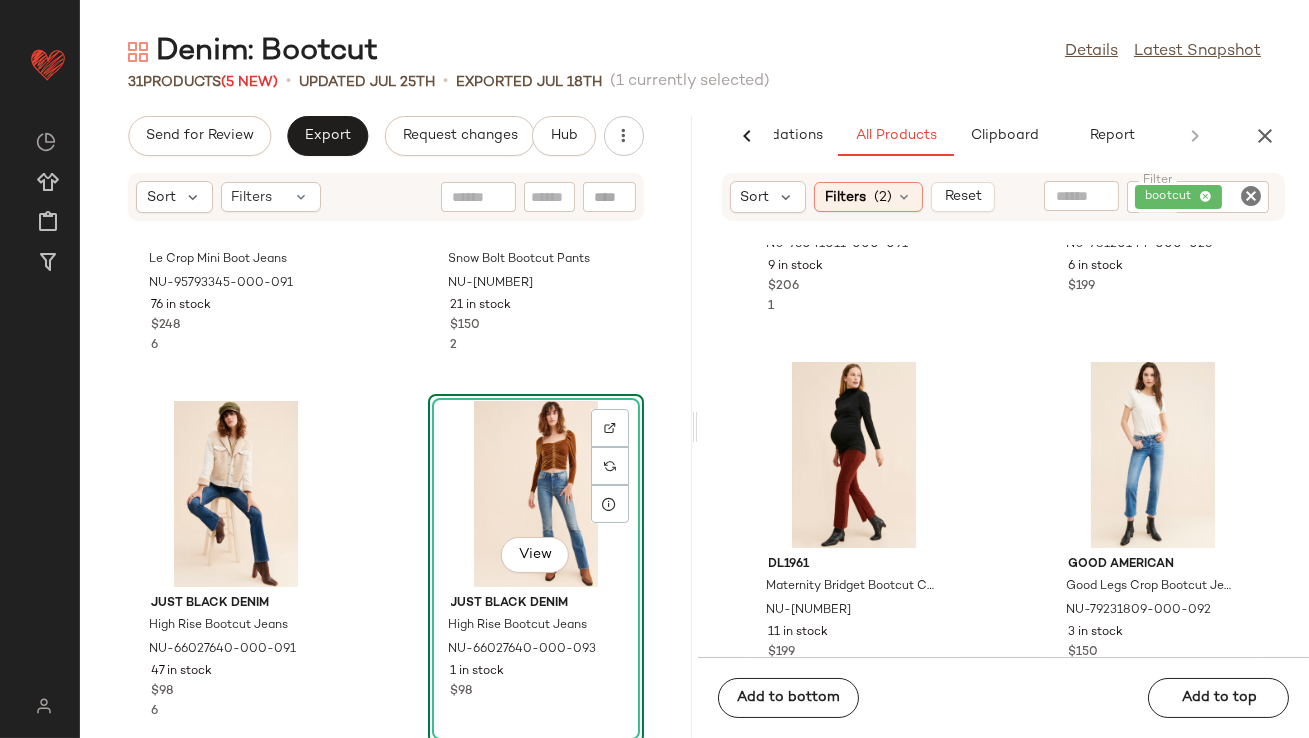 scroll, scrollTop: 1382, scrollLeft: 0, axis: vertical 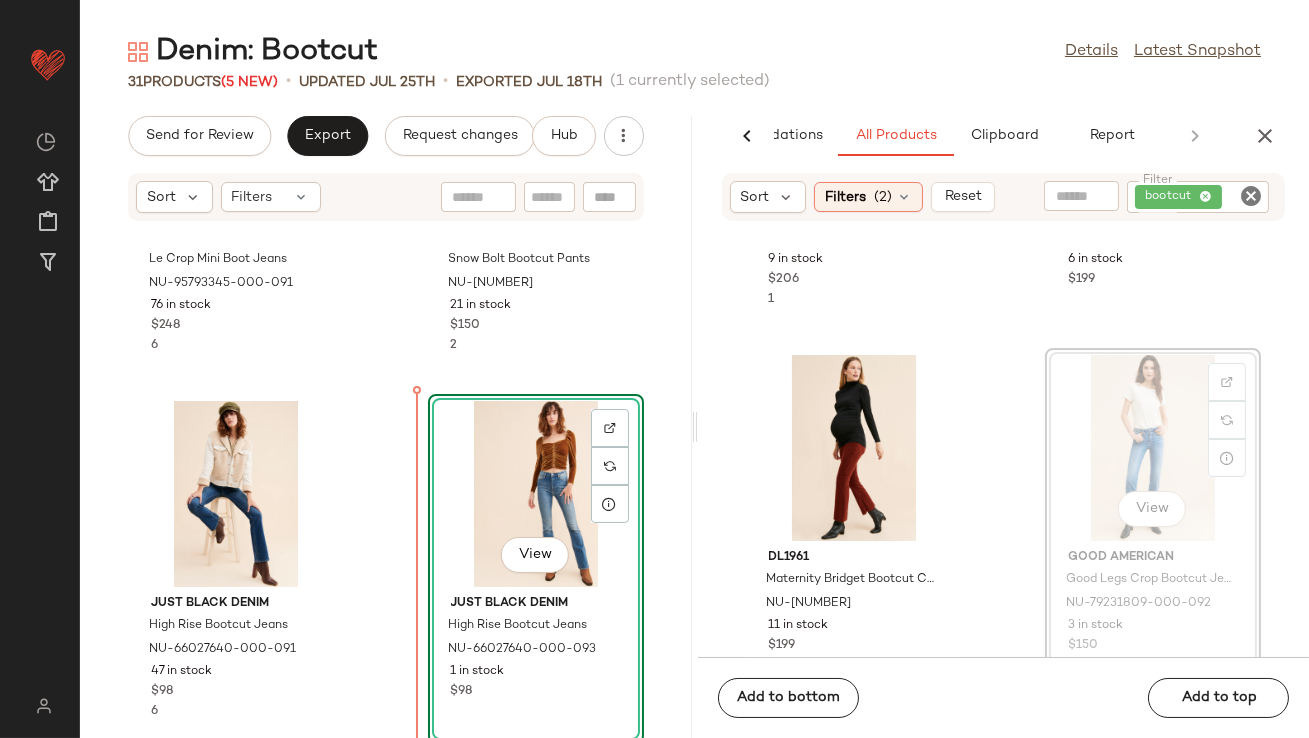 drag, startPoint x: 1135, startPoint y: 404, endPoint x: 1124, endPoint y: 404, distance: 11 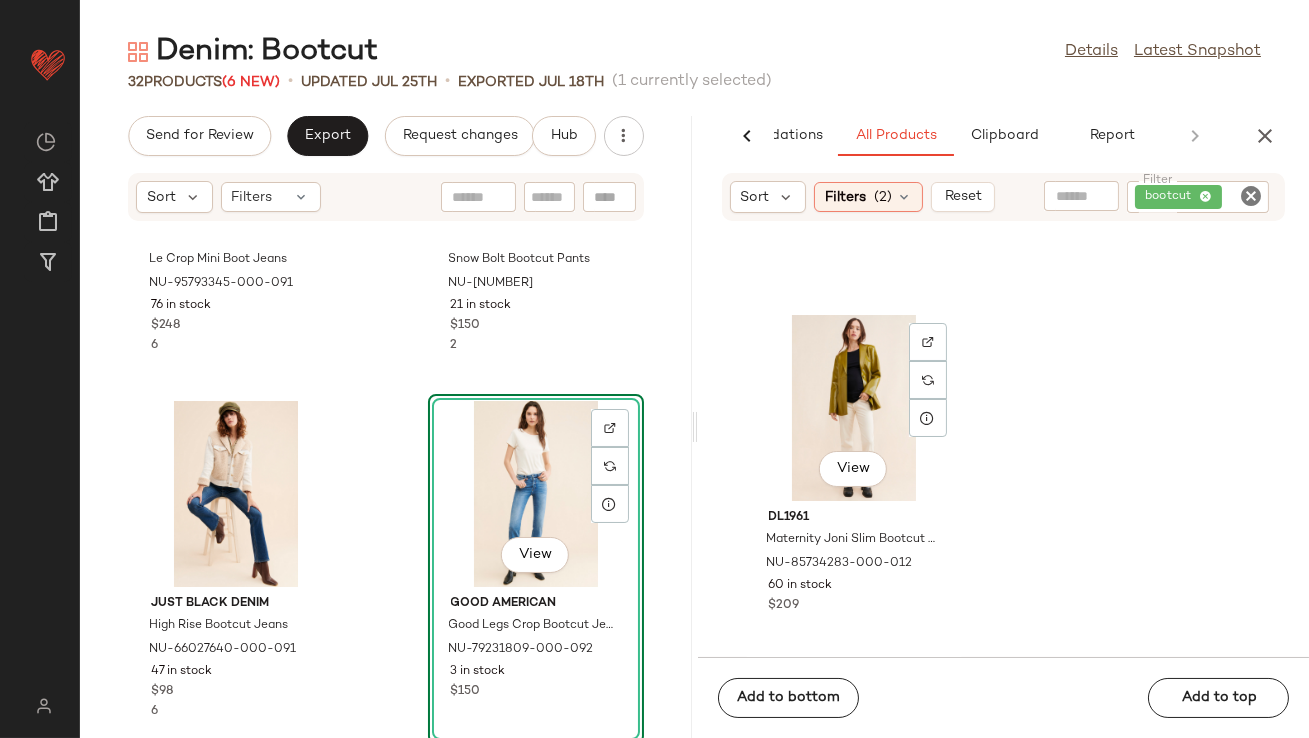 scroll, scrollTop: 2136, scrollLeft: 0, axis: vertical 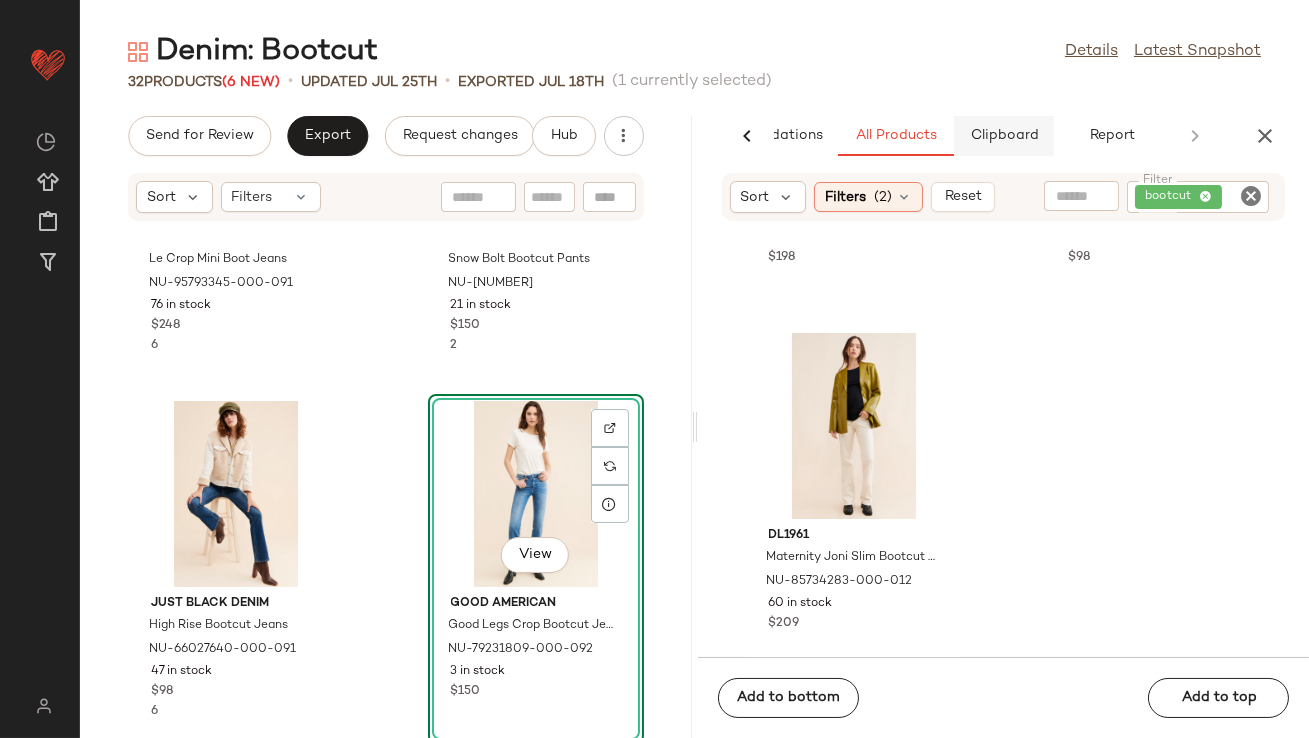 click on "Clipboard" at bounding box center (1004, 136) 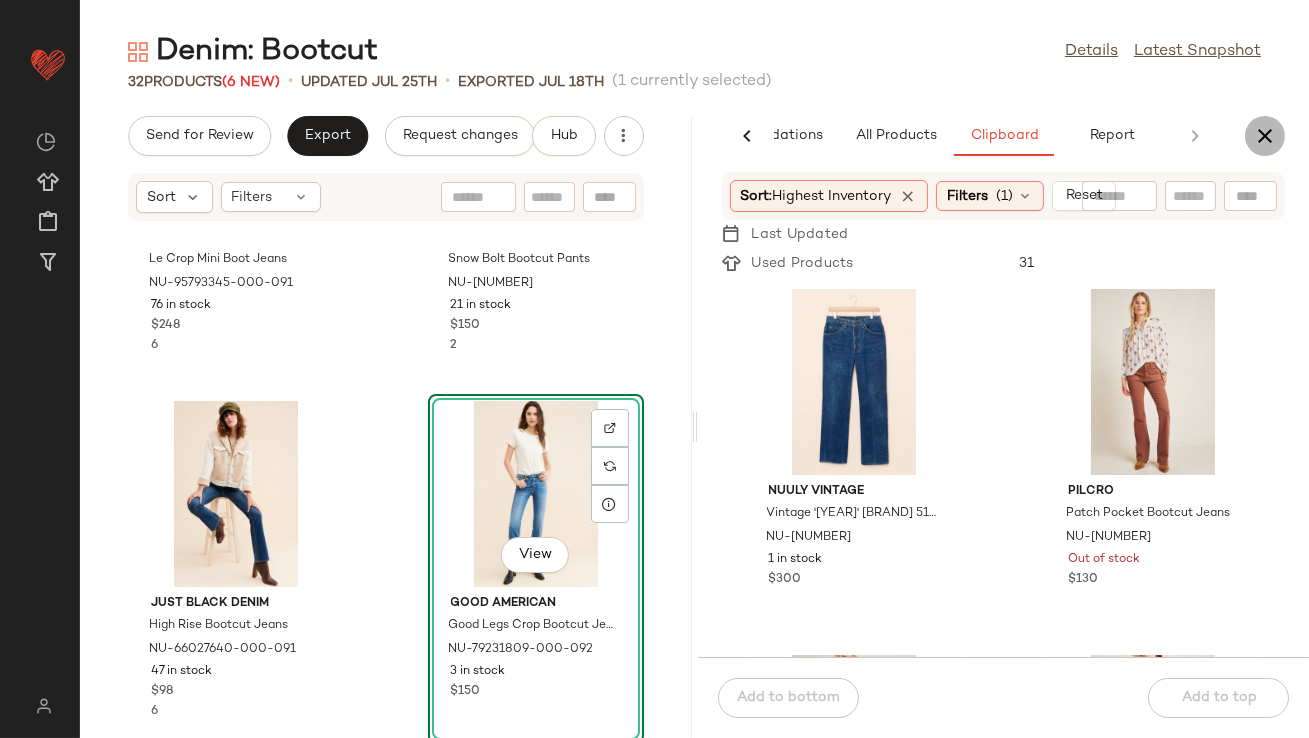 click 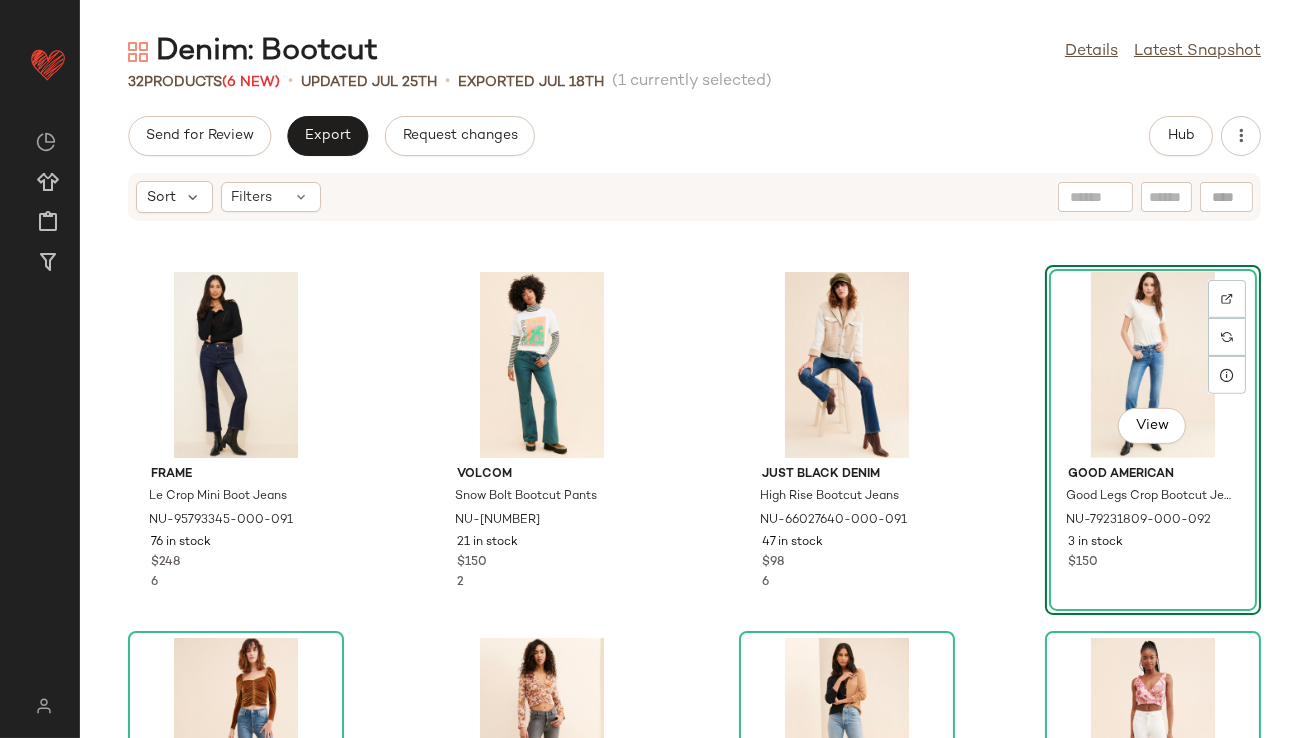 scroll, scrollTop: 2439, scrollLeft: 0, axis: vertical 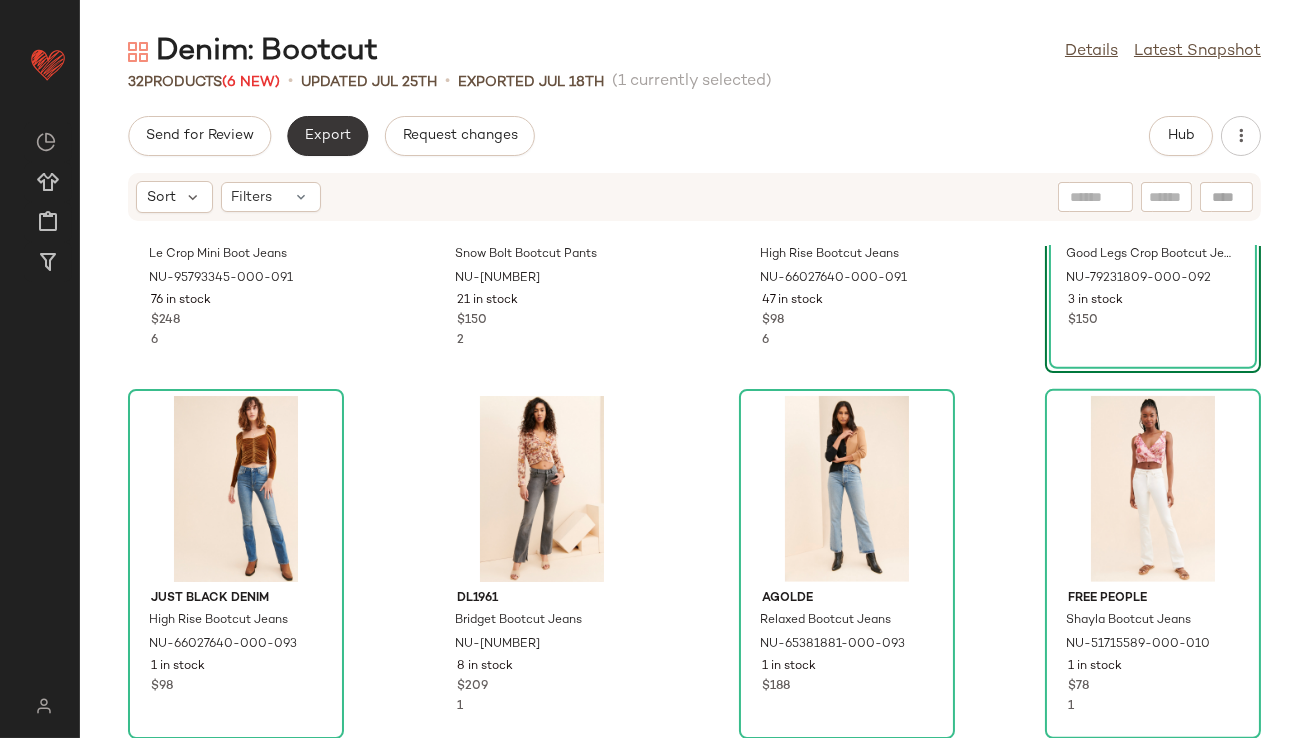 click on "Export" at bounding box center (327, 136) 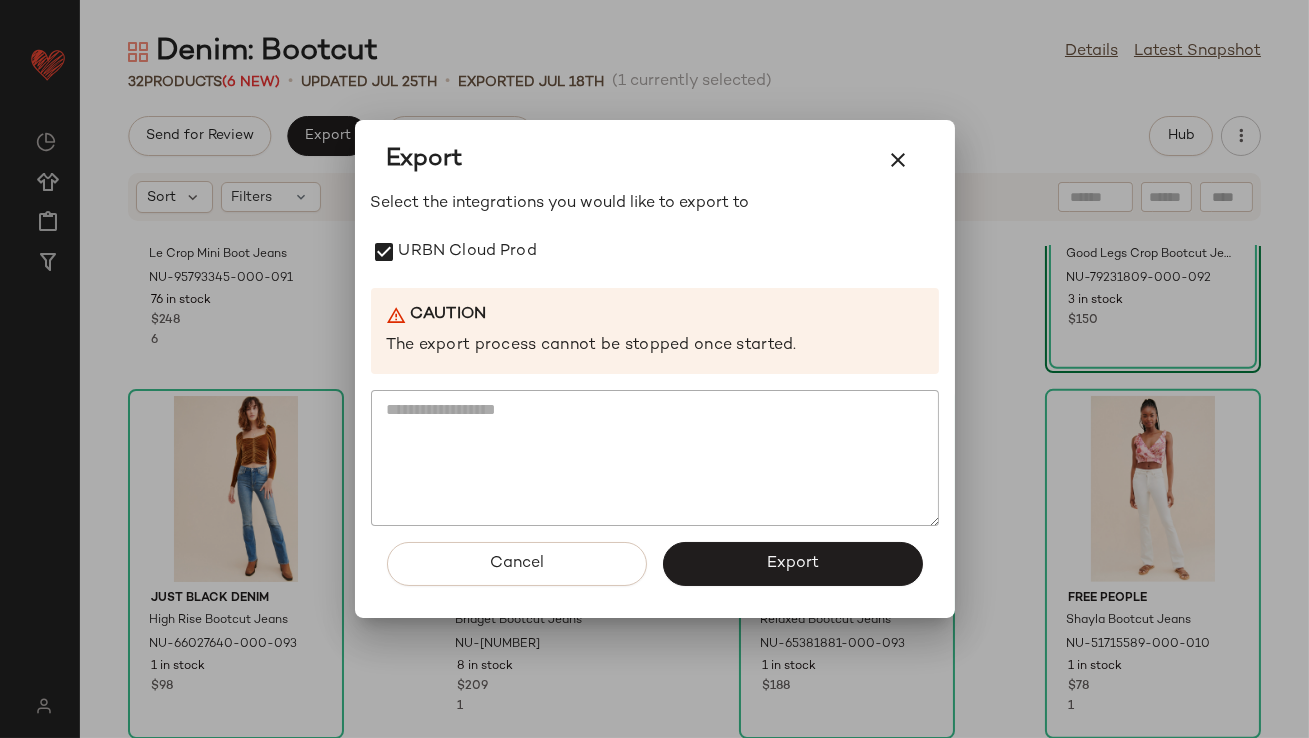 click on "Export" 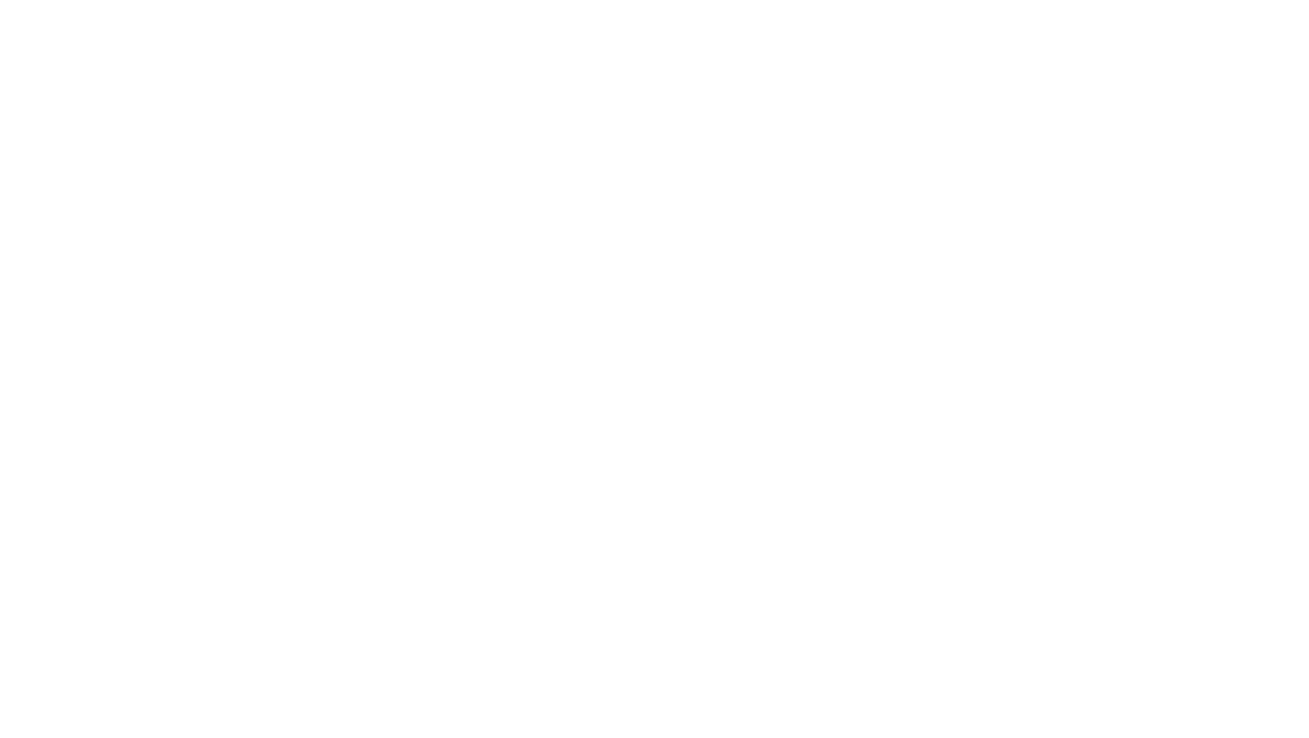 scroll, scrollTop: 0, scrollLeft: 0, axis: both 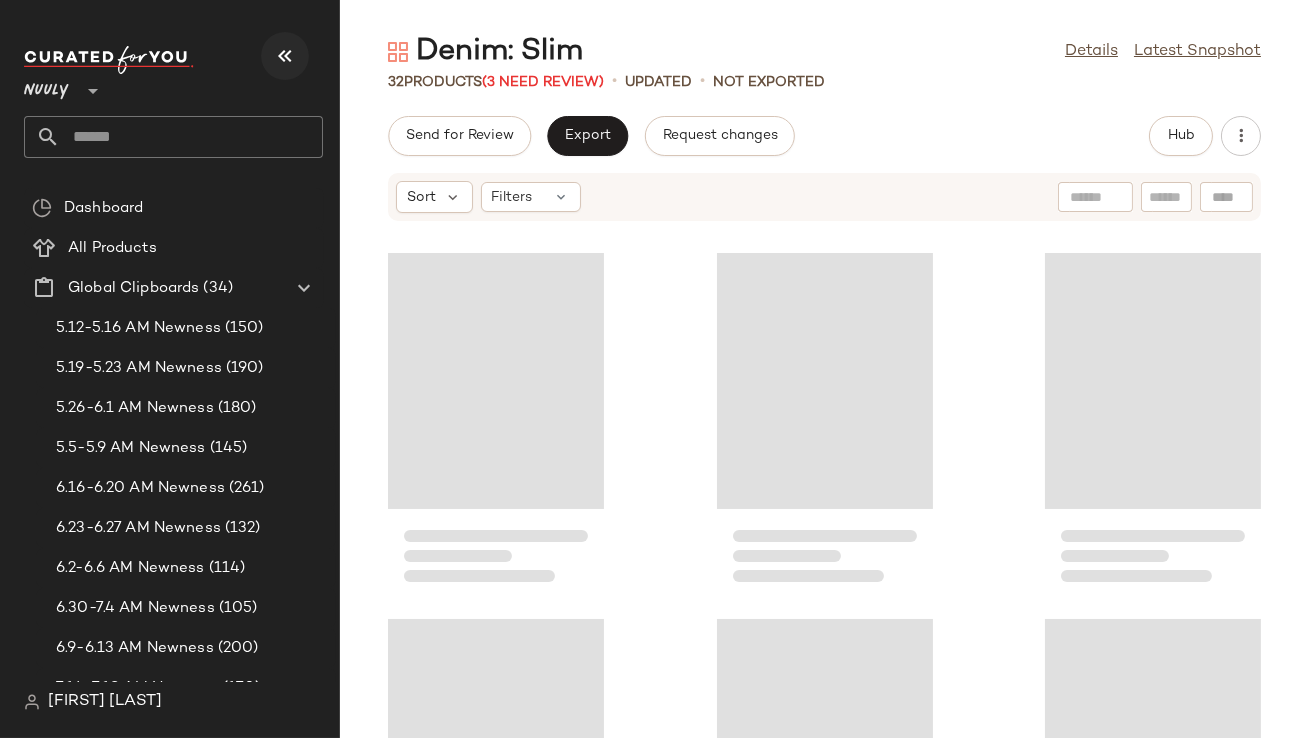 click at bounding box center [285, 56] 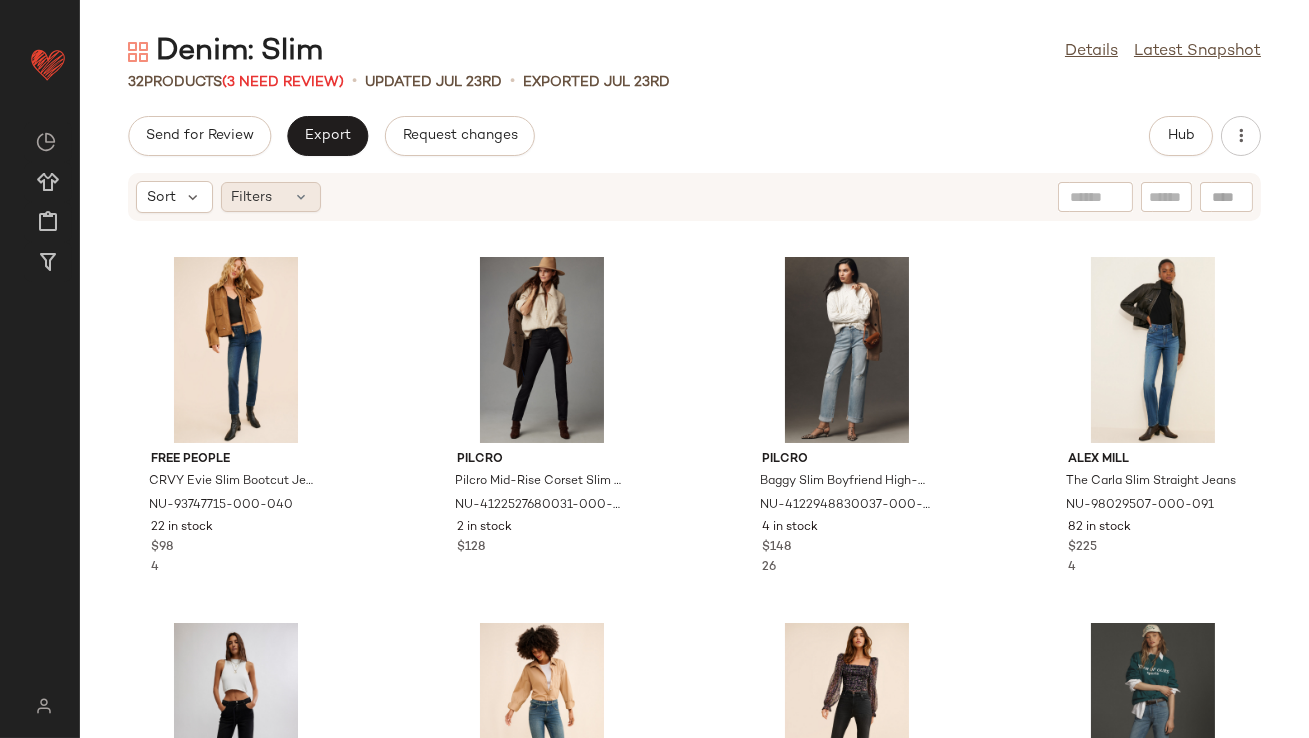 click on "Filters" at bounding box center [252, 197] 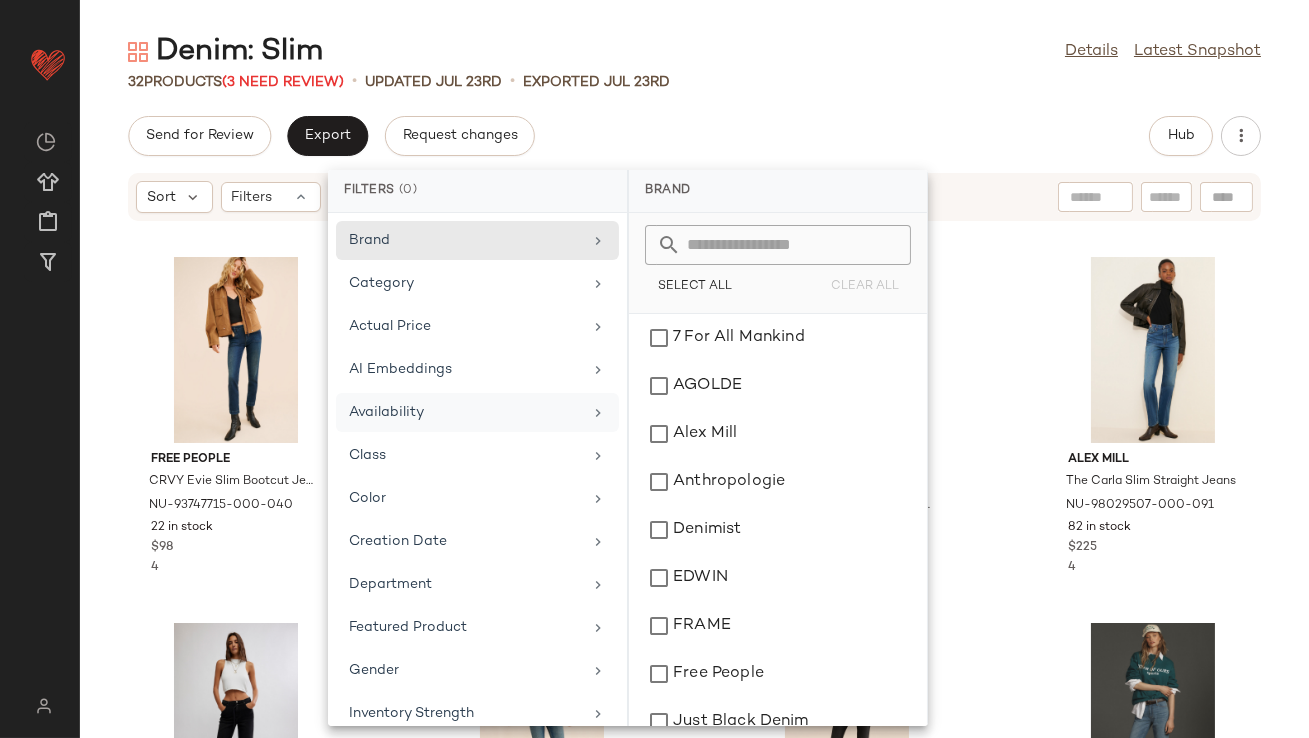 click on "Availability" at bounding box center [465, 412] 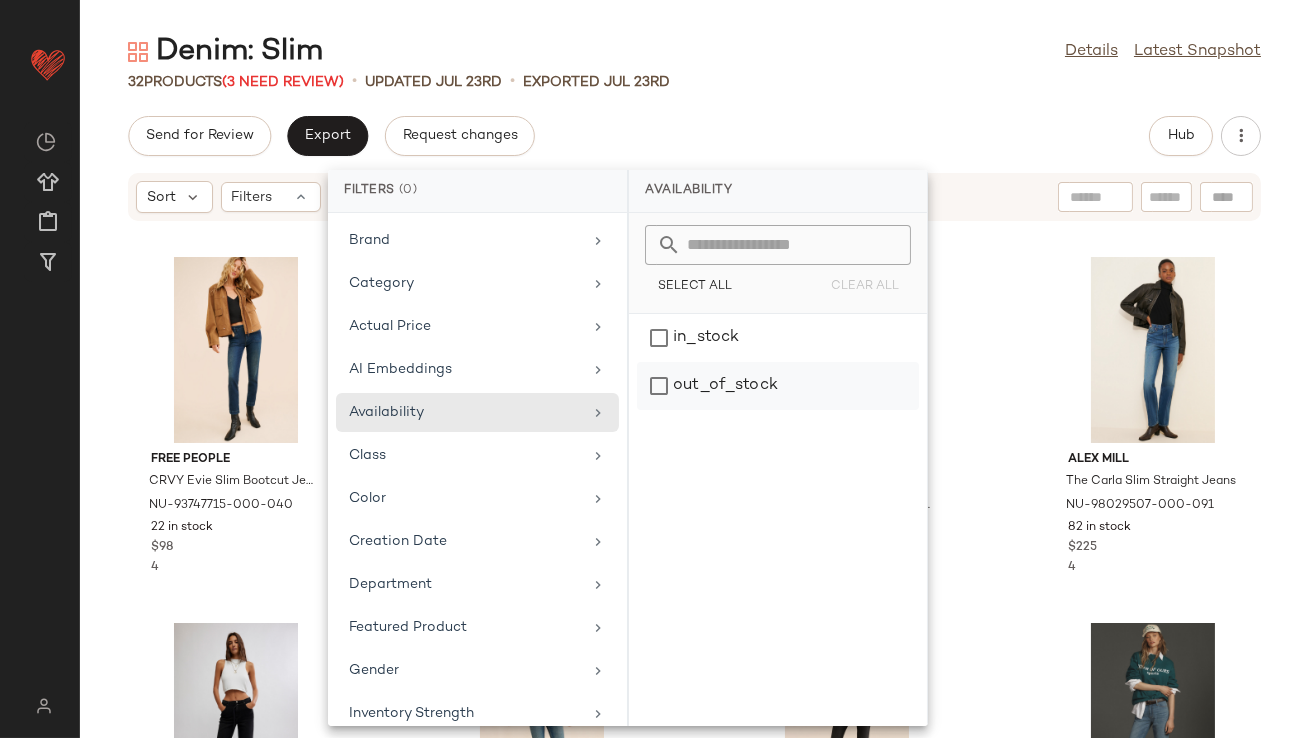 click on "out_of_stock" 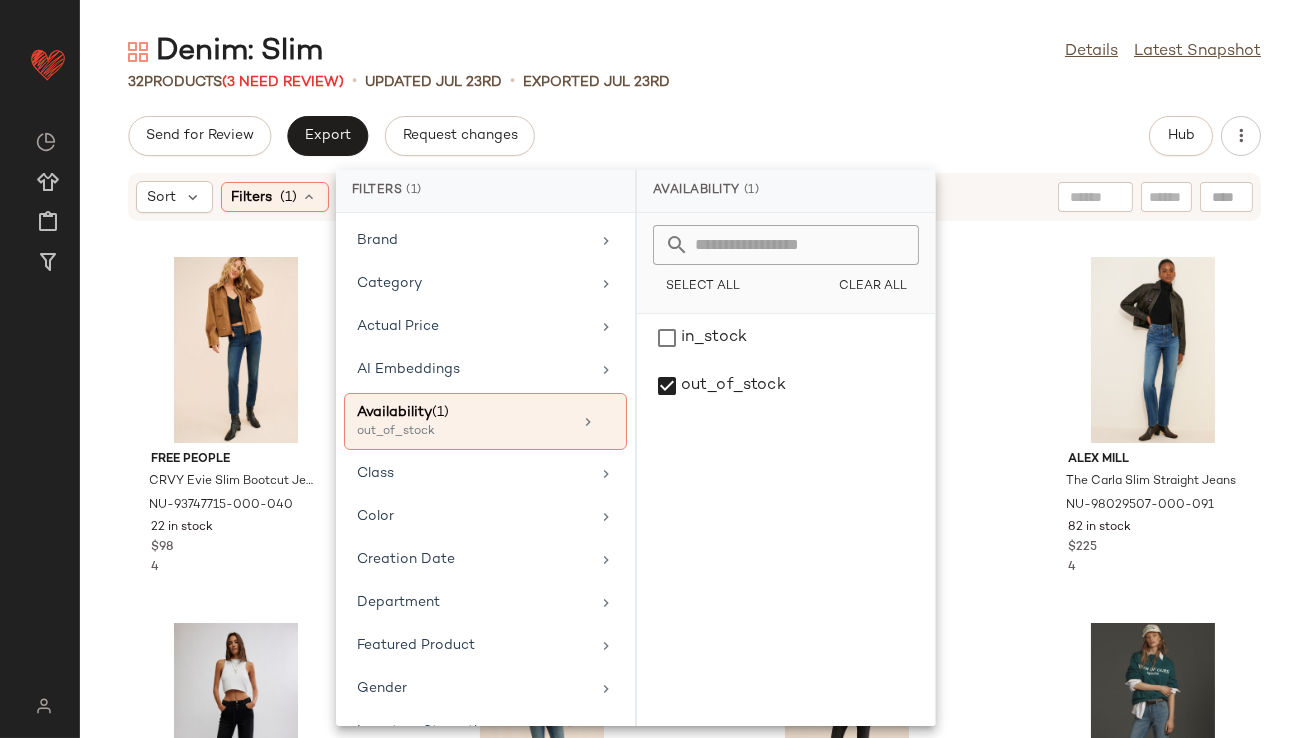 click on "[NUMBER] [PRODUCTS] ([NUMBER] Need Review) • updated [DATE] • Exported [DATE]" 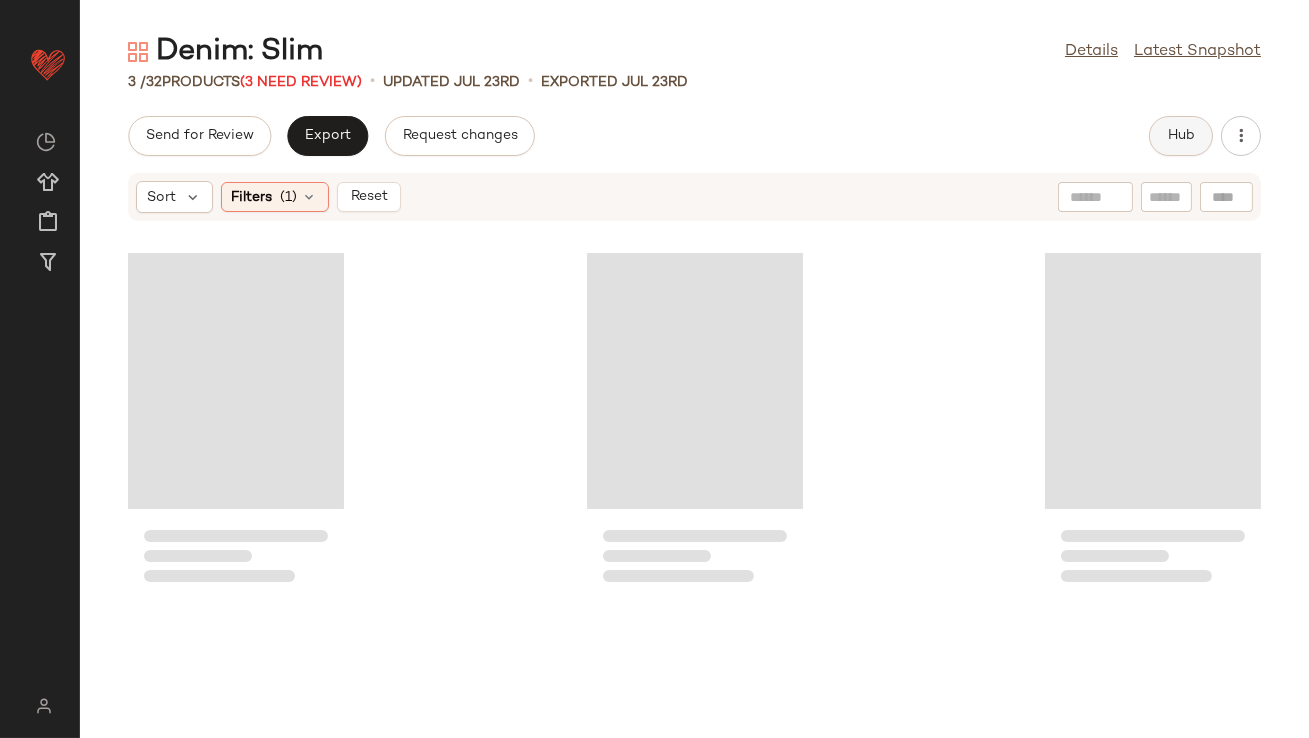 click on "Hub" at bounding box center (1181, 136) 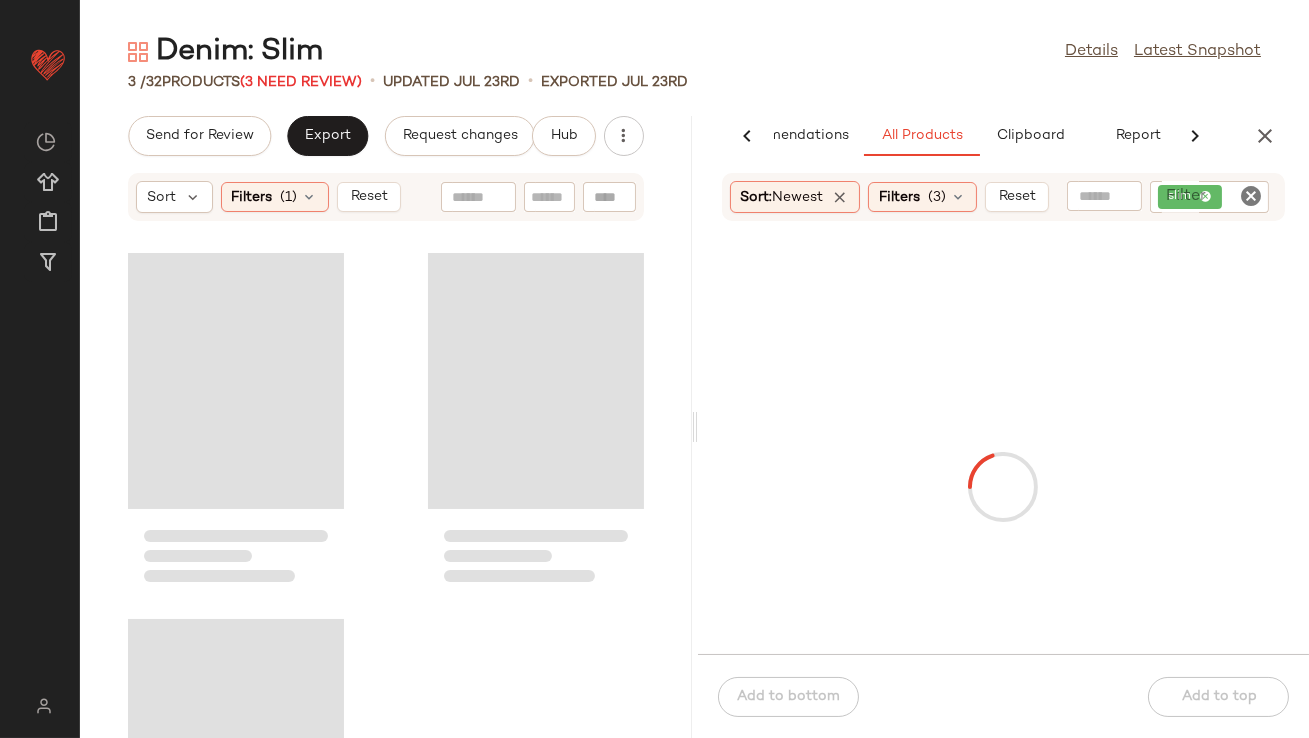 scroll, scrollTop: 0, scrollLeft: 112, axis: horizontal 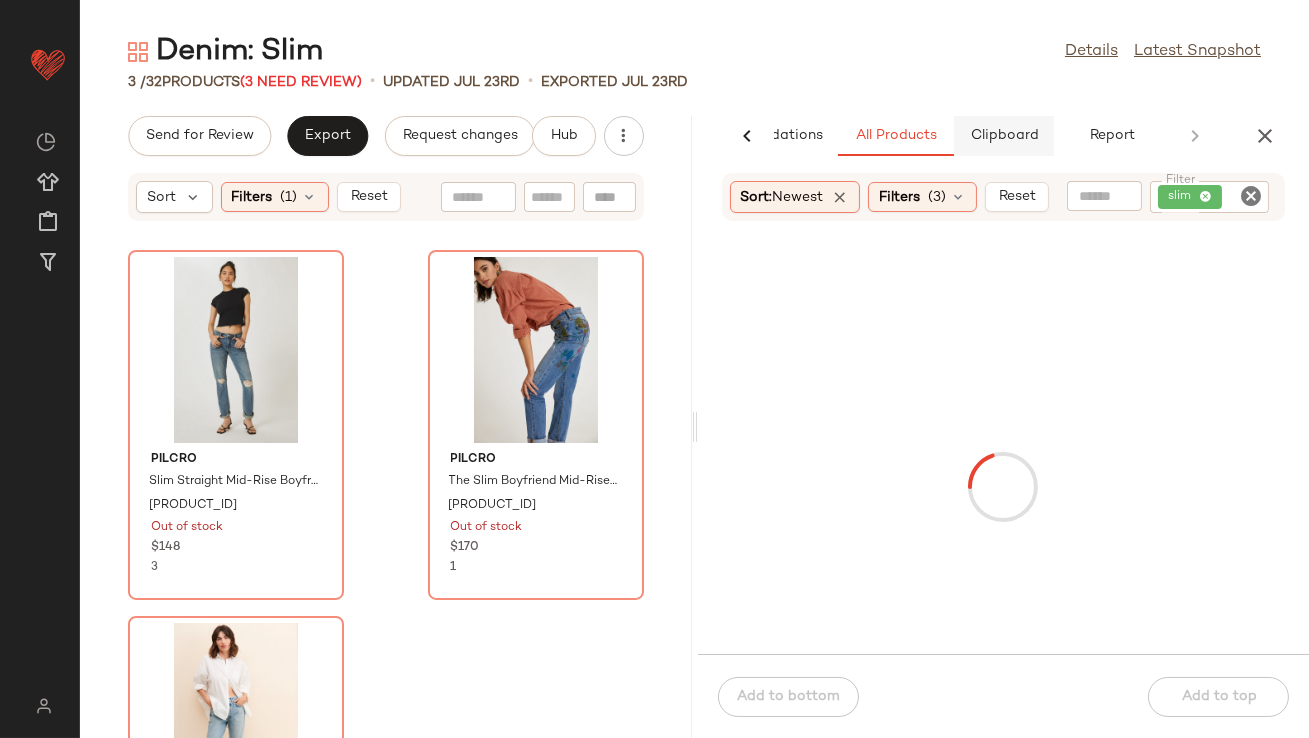 click on "Clipboard" 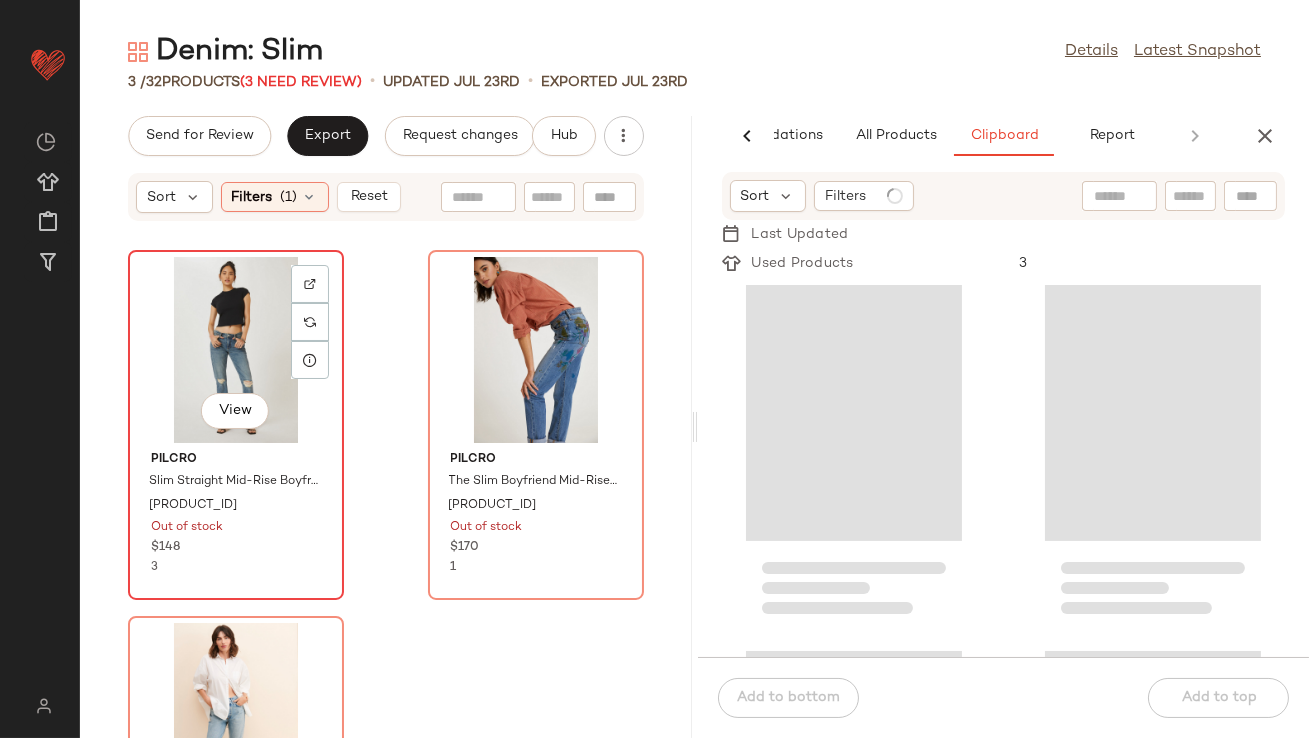 click on "View" 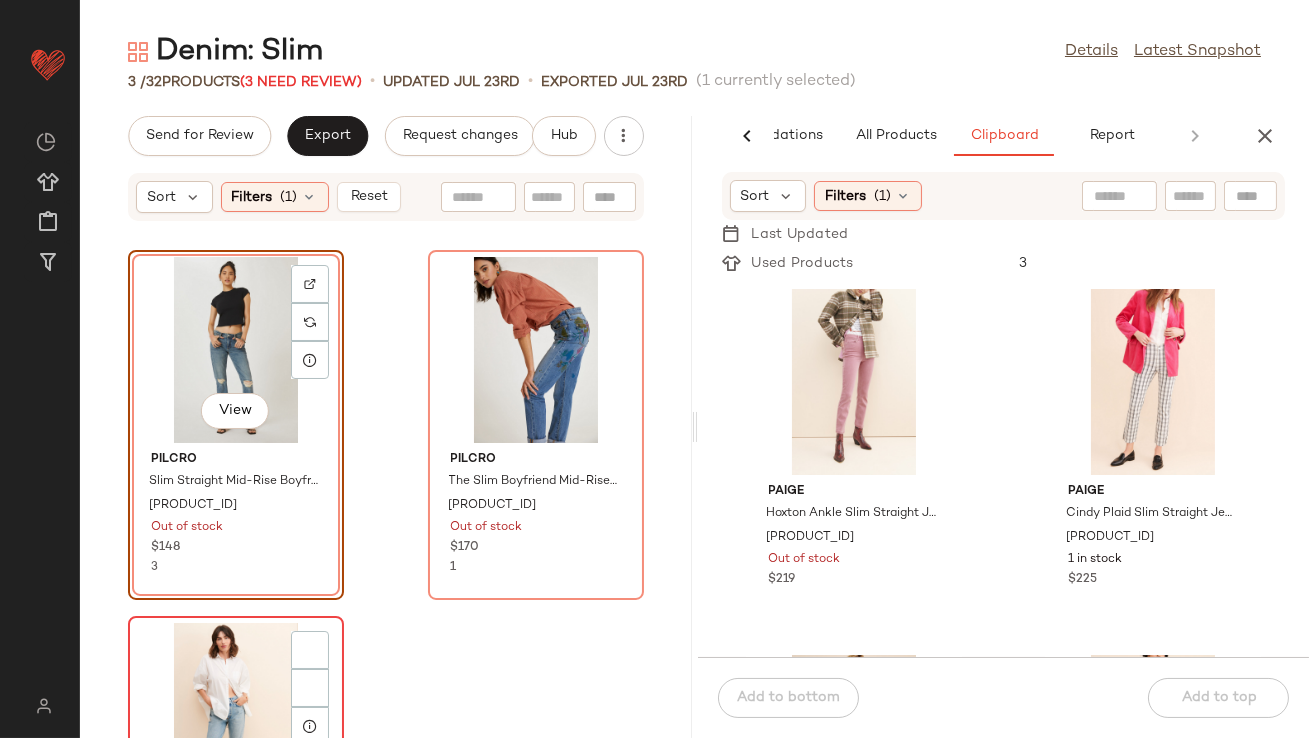 click on "View" 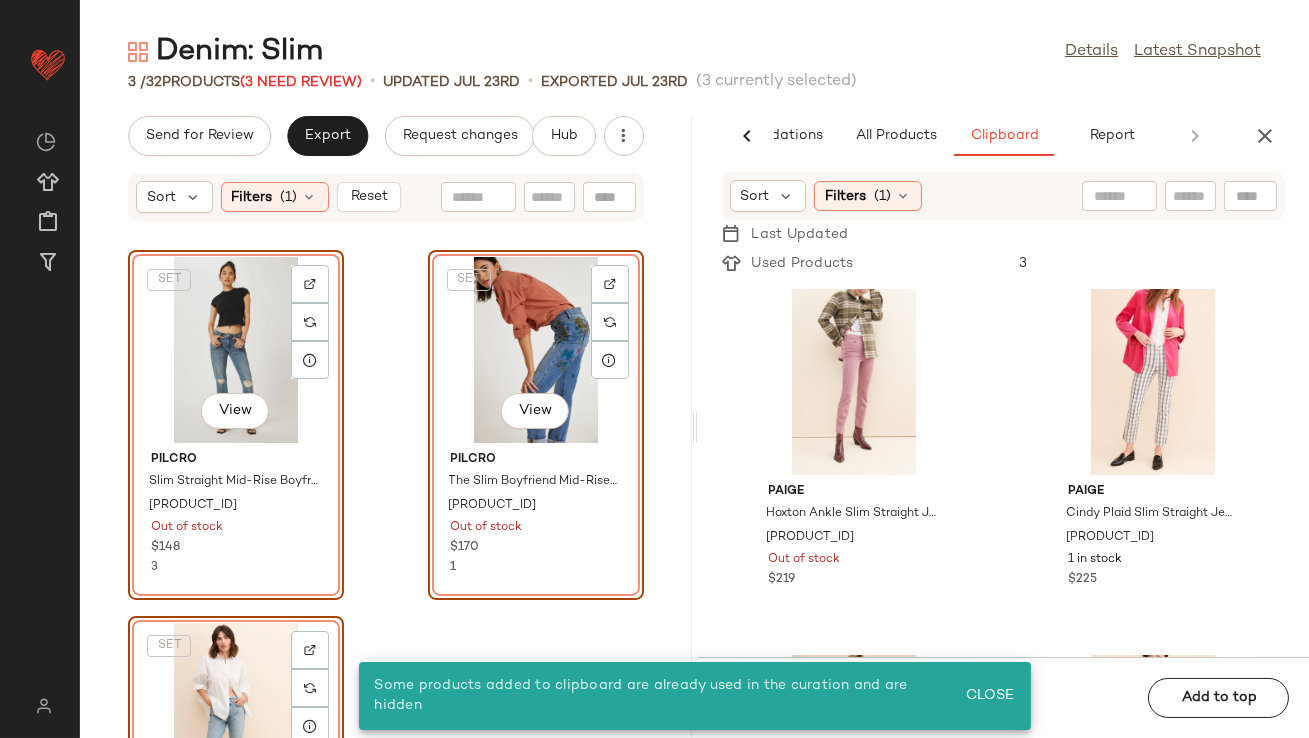 click on "SET   View" 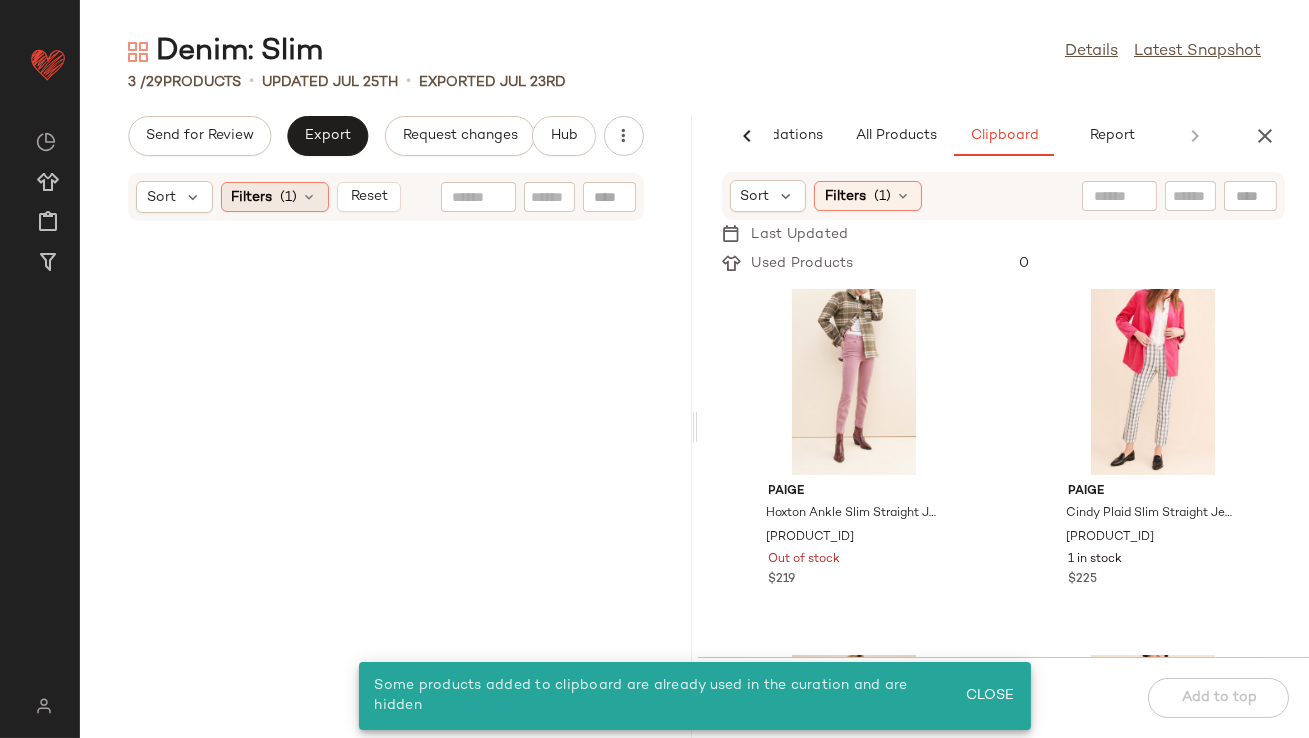 click at bounding box center [310, 197] 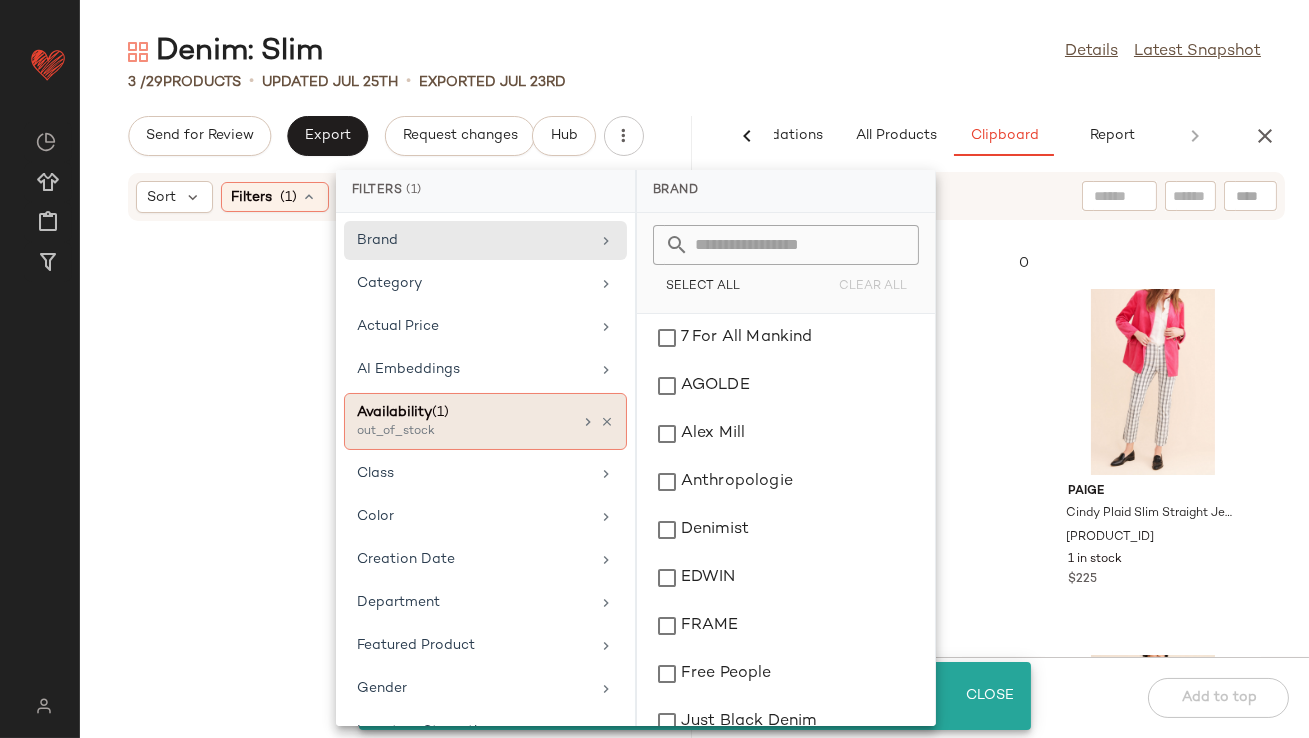 click on "Availability  (1)  out_of_stock" 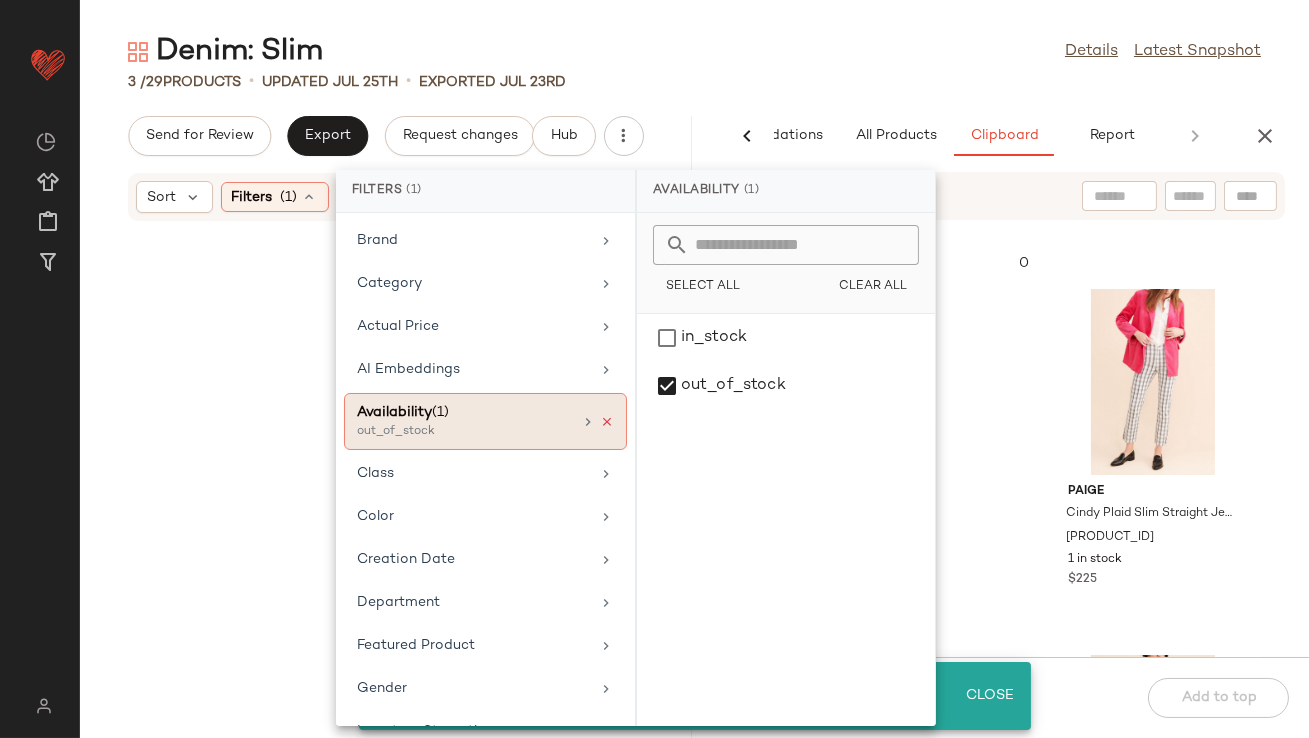 click at bounding box center [607, 422] 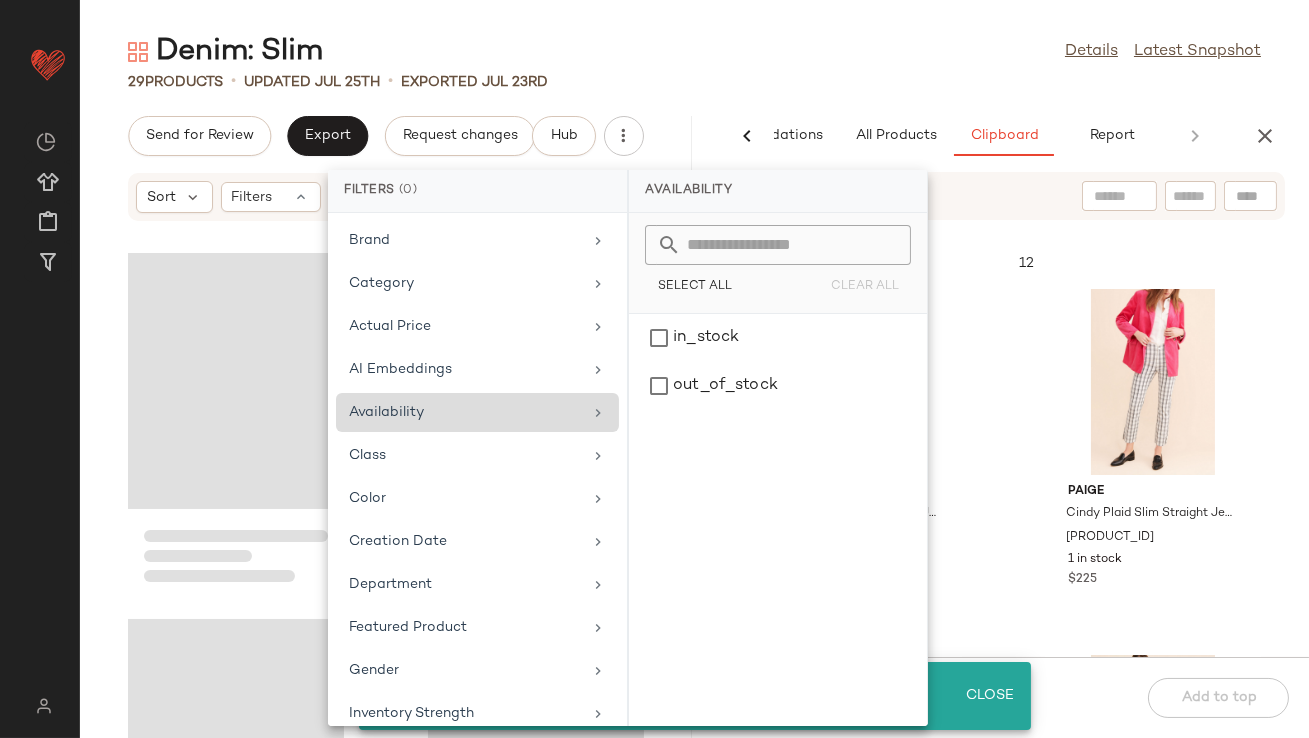 click on "Denim: Slim  Details   Latest Snapshot" 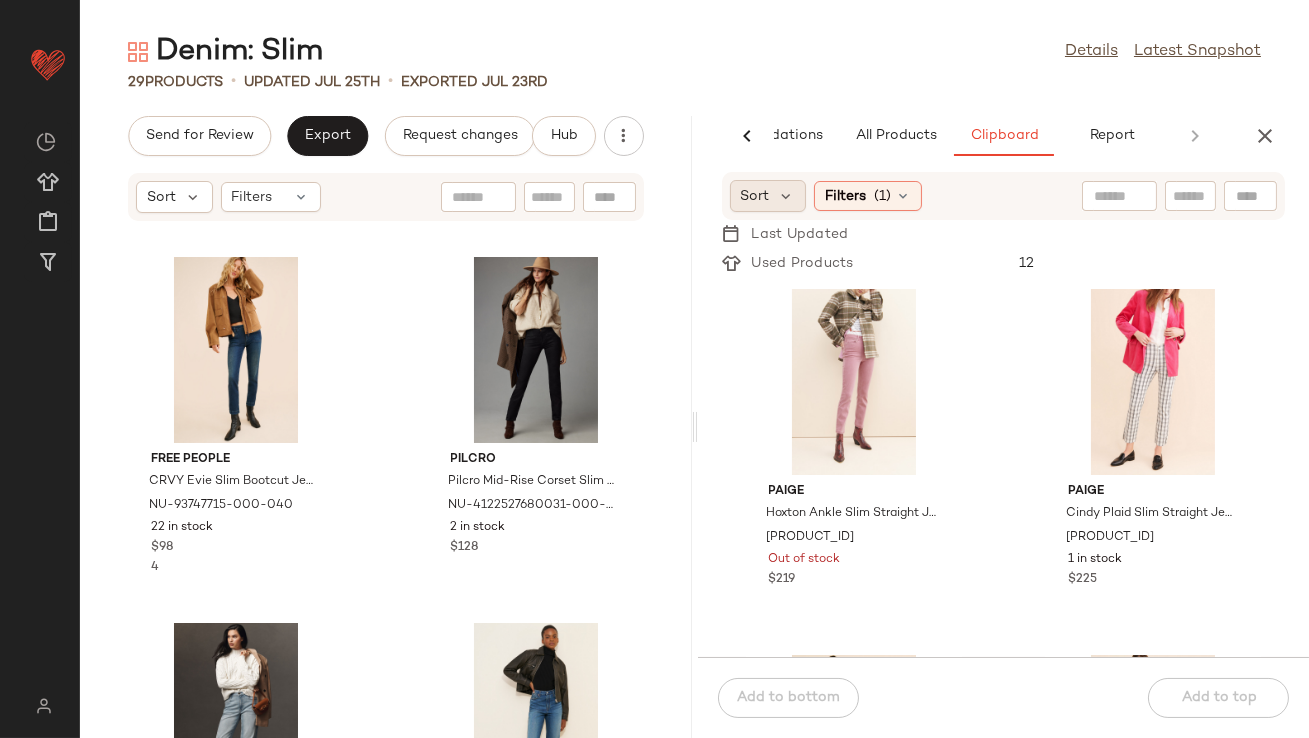 click on "Sort" 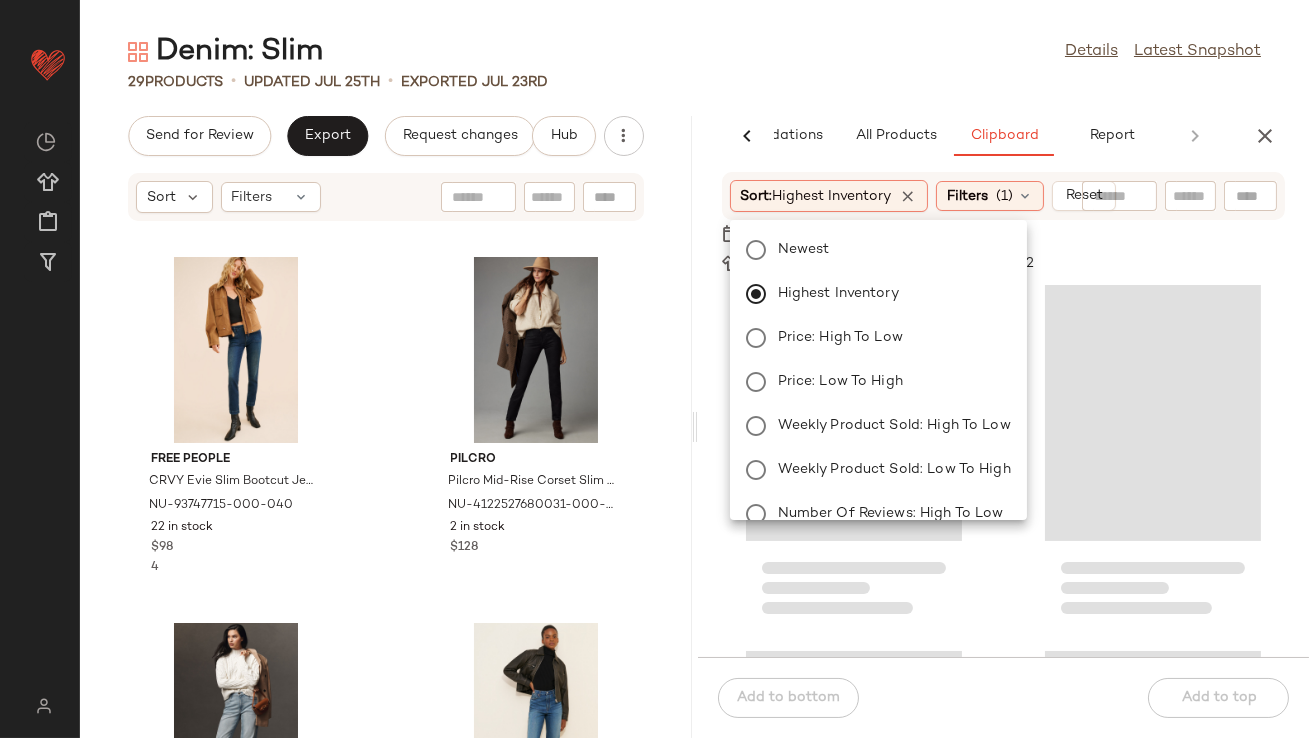 click on "Denim: Slim Details Latest Snapshot [NUMBER] Products • updated [DATE] • Exported [DATE] Send for Review Export Request changes Hub Sort Filters Free People CRVY Evie Slim Bootcut Jeans [PRODUCT_ID] [NUMBER] in stock $[PRICE] [NUMBER] Pilcro Pilcro Mid-Rise Corset Slim Skinny Jeans [PRODUCT_ID] [NUMBER] in stock $[PRICE] Pilcro Baggy Slim Boyfriend High-Rise Relaxed Jeans [PRODUCT_ID] [NUMBER] in stock $[PRICE] [NUMBER] [FIRST] The Carla Slim Straight Jeans [PRODUCT_ID] [NUMBER] in stock $[PRICE] [NUMBER] Free People Sabine Slim A-Line Jeans [PRODUCT_ID] [NUMBER] in stock $[PRICE] [NUMBER] Free People Sabine Slim A-Line Jeans [PRODUCT_ID] [NUMBER] in stock $[PRICE] [NUMBER] FRAME Le High Slim Straight Leg Jeans [PRODUCT_ID] [NUMBER] in stock $[PRICE] [NUMBER] Pilcro The Slim Boyfriend Mid-Rise Relaxed Jeans [PRODUCT_ID] [NUMBER] in stock $[PRICE] [NUMBER] AI Recommendations All Products Clipboard Report Sort: Newest Filters ([NUMBER]) Reset Filter slim Filter Pilcro The Cigarette High-Rise Slim Straight Jeans [PRODUCT_ID]" at bounding box center (694, 385) 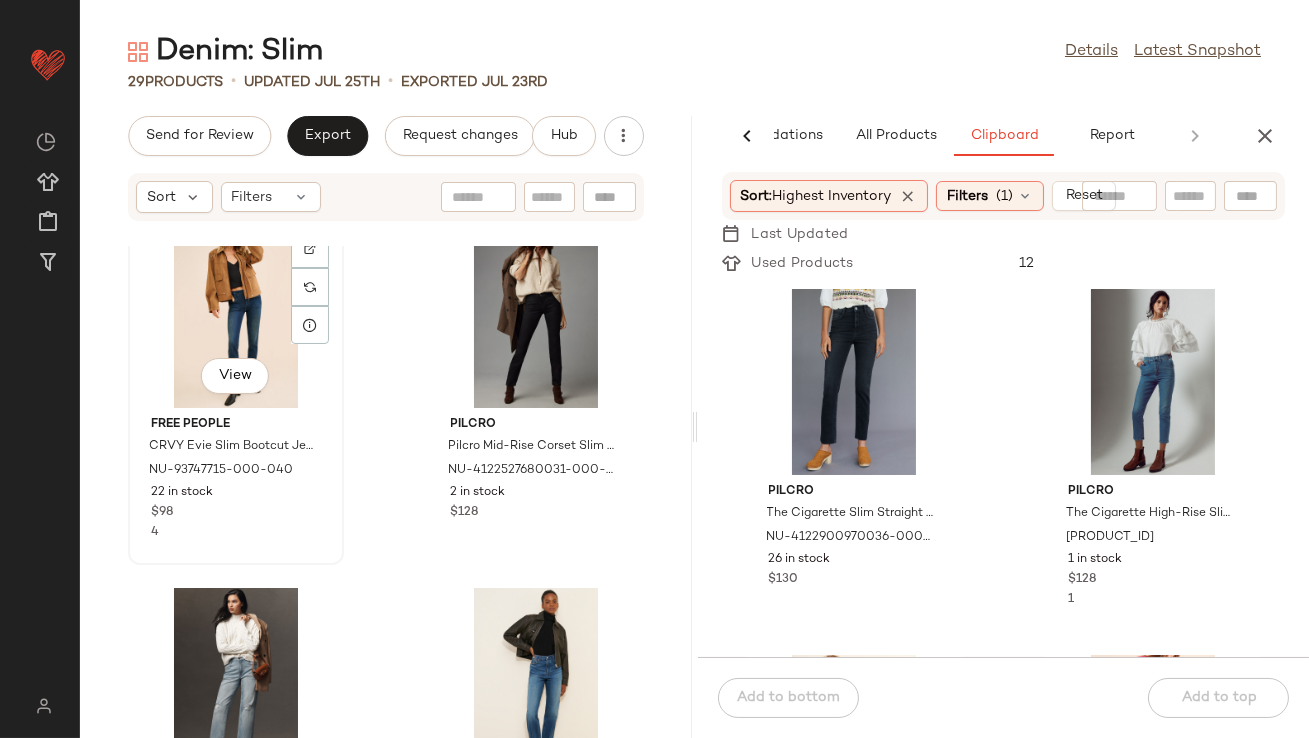 scroll, scrollTop: 0, scrollLeft: 0, axis: both 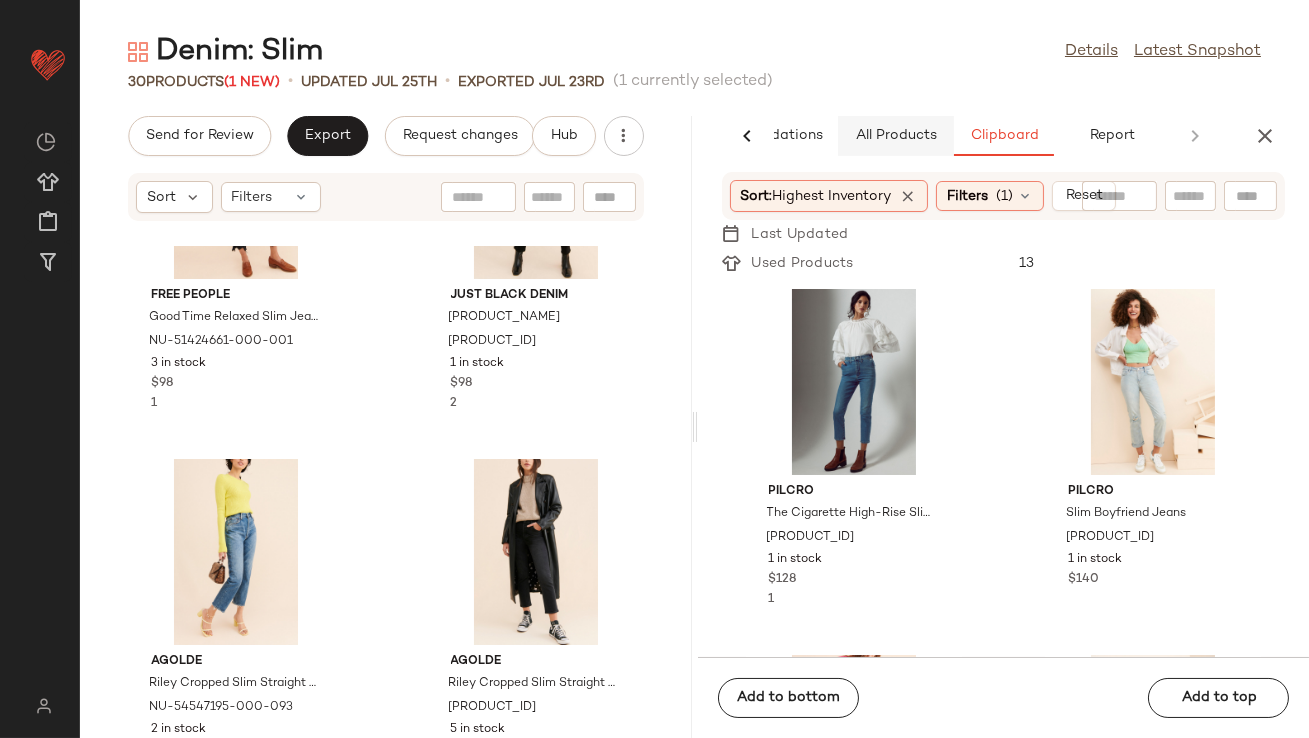 click on "All Products" 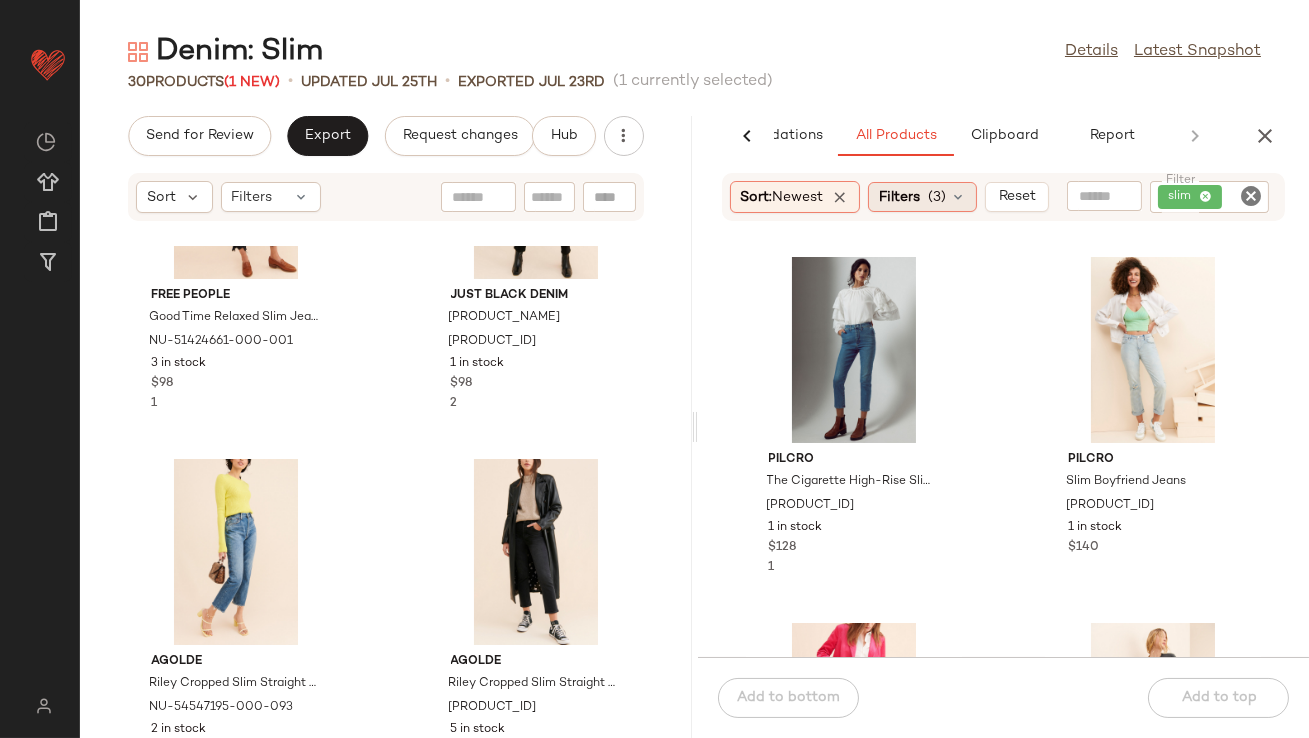click on "Filters" at bounding box center (899, 197) 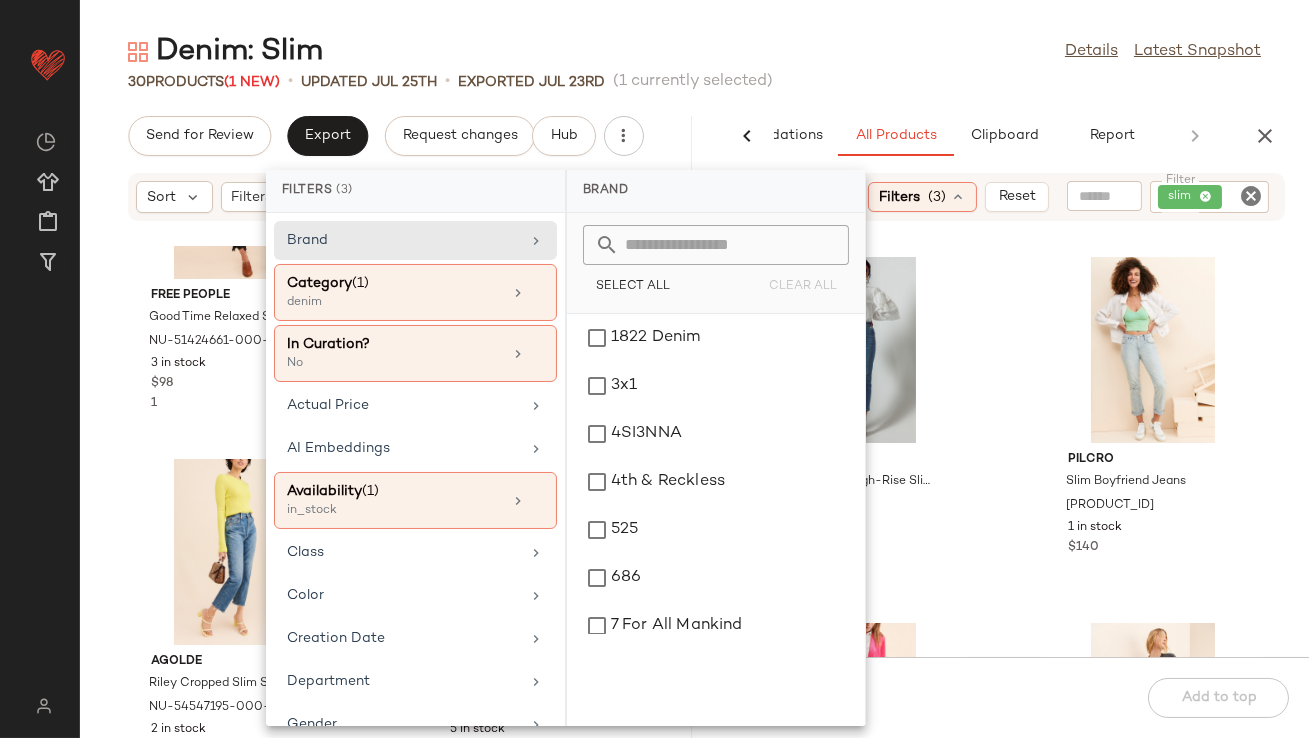 click on "Denim: Slim  Details   Latest Snapshot" 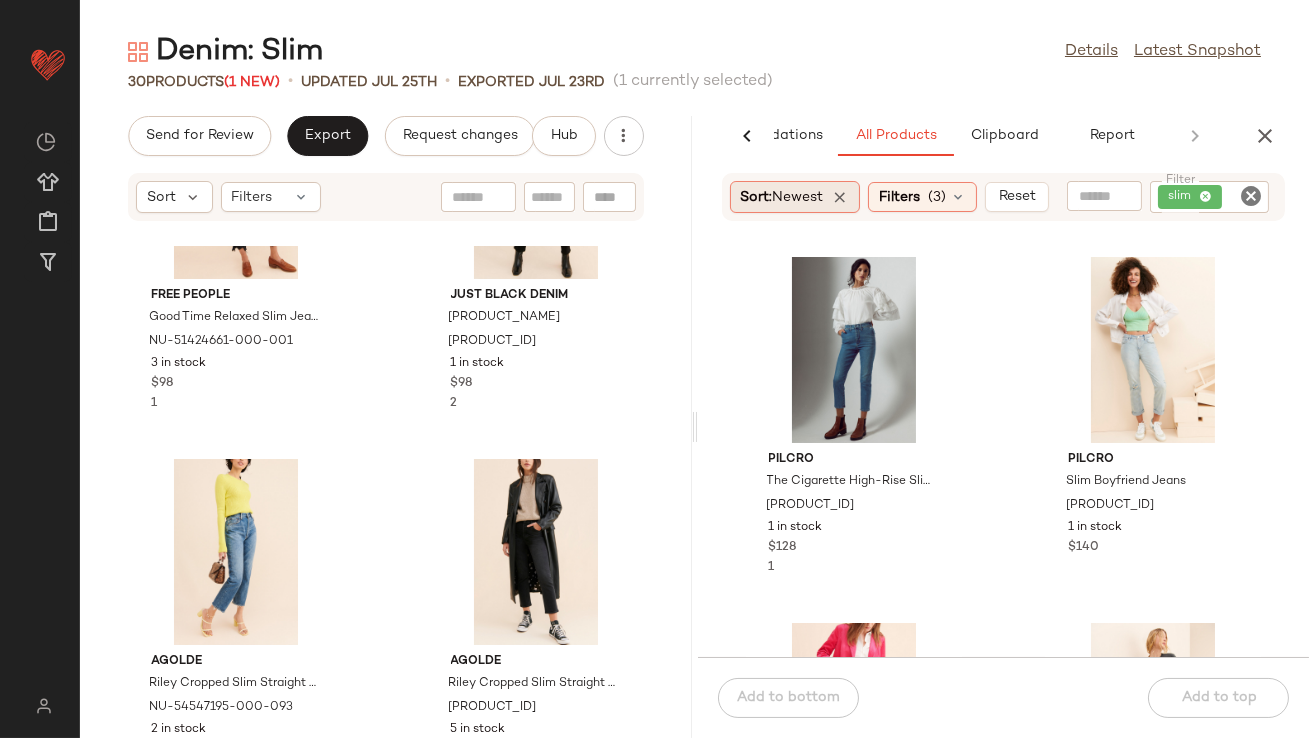 click on "Sort:   Newest" 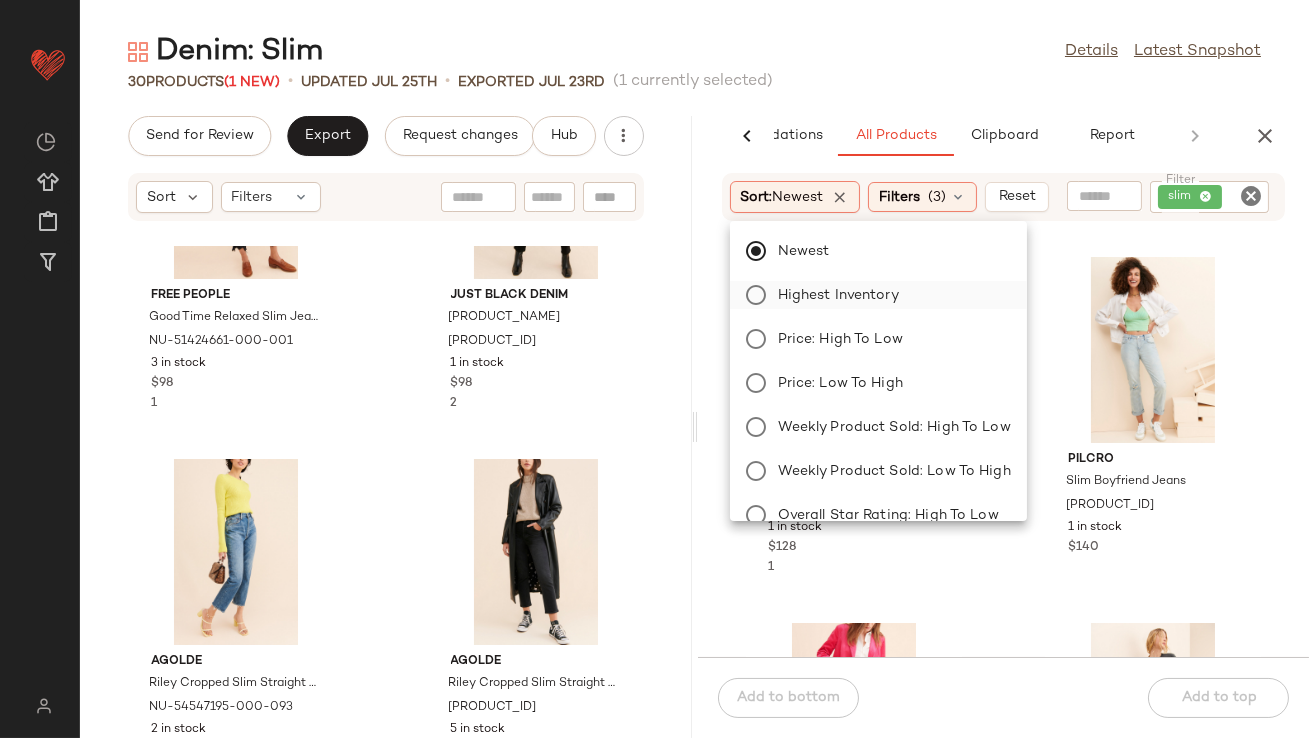 click on "Highest Inventory" at bounding box center (890, 295) 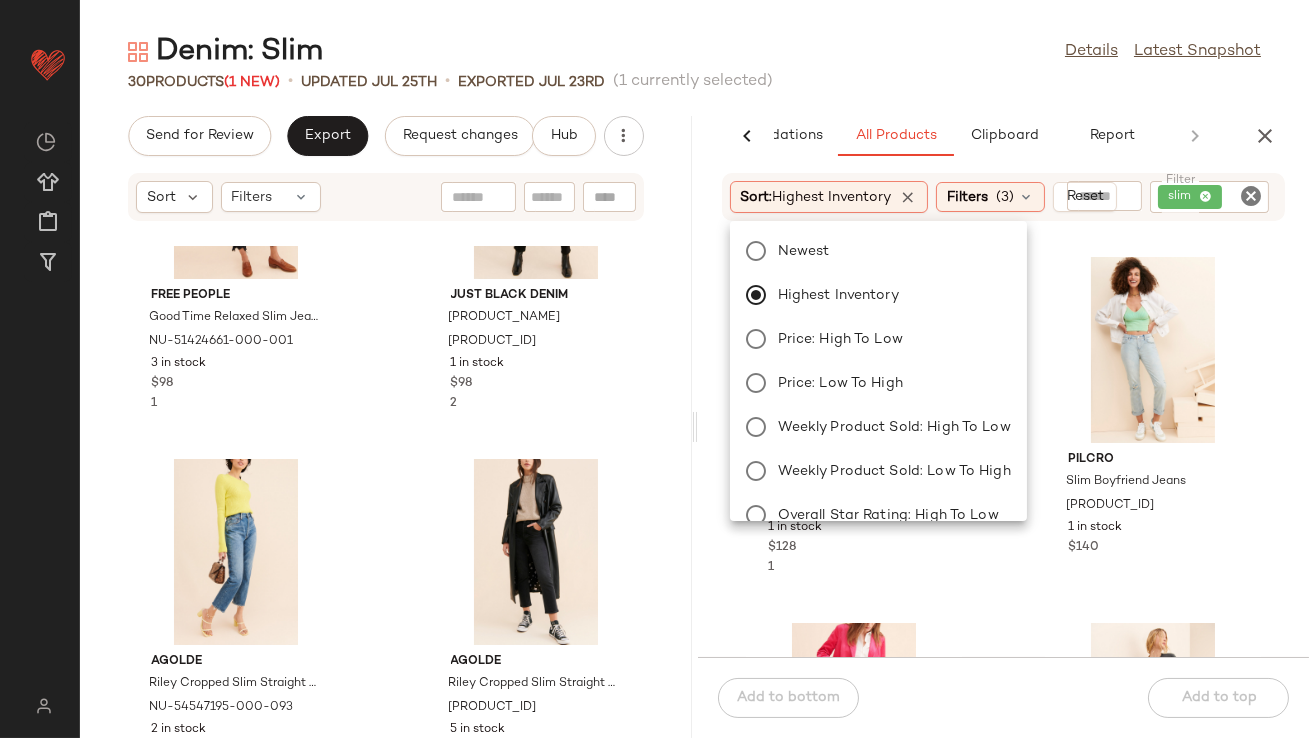 click on "Denim: Slim  Details   Latest Snapshot" 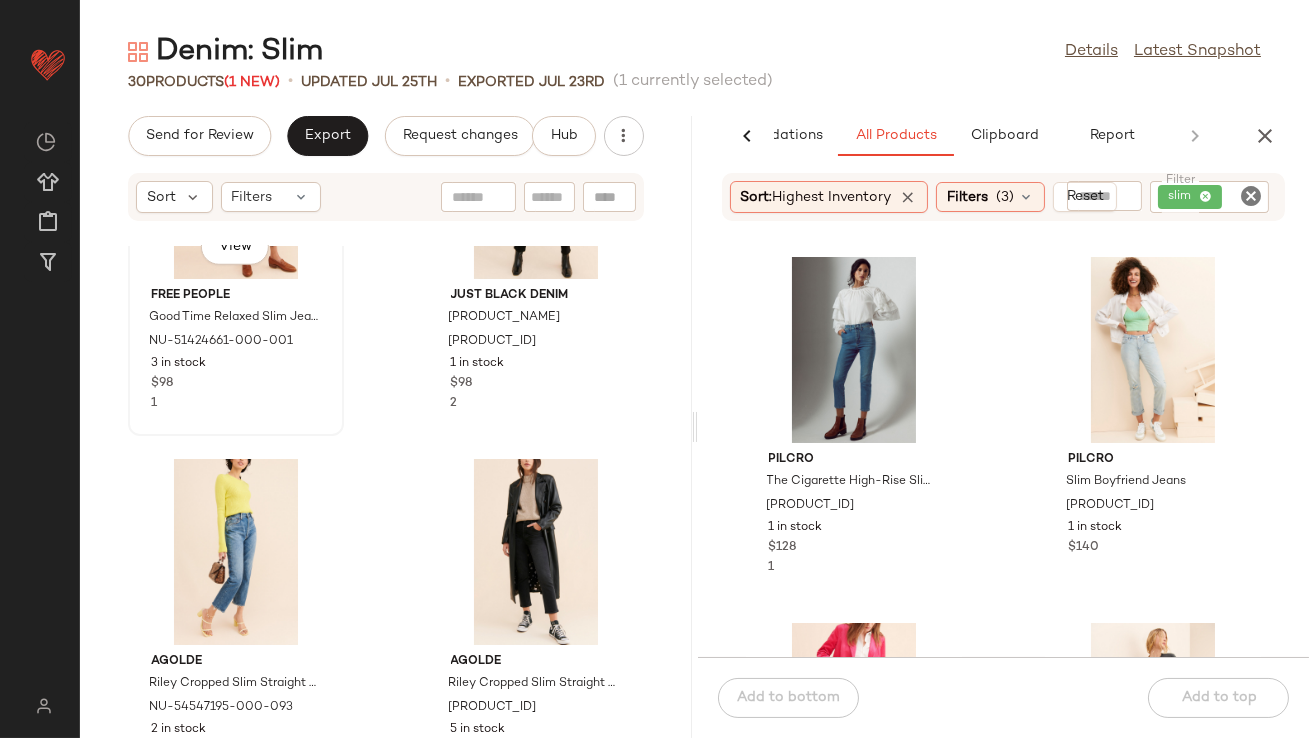 scroll, scrollTop: 3624, scrollLeft: 0, axis: vertical 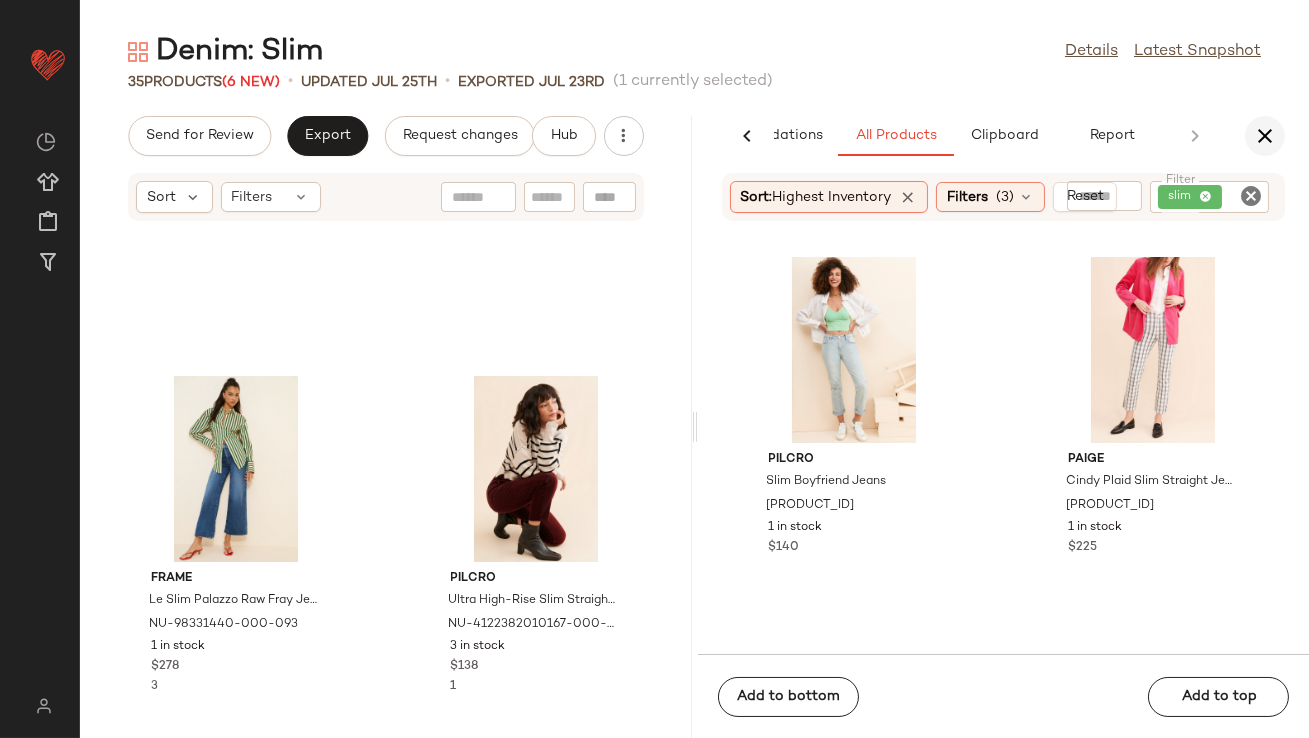 click at bounding box center [1265, 136] 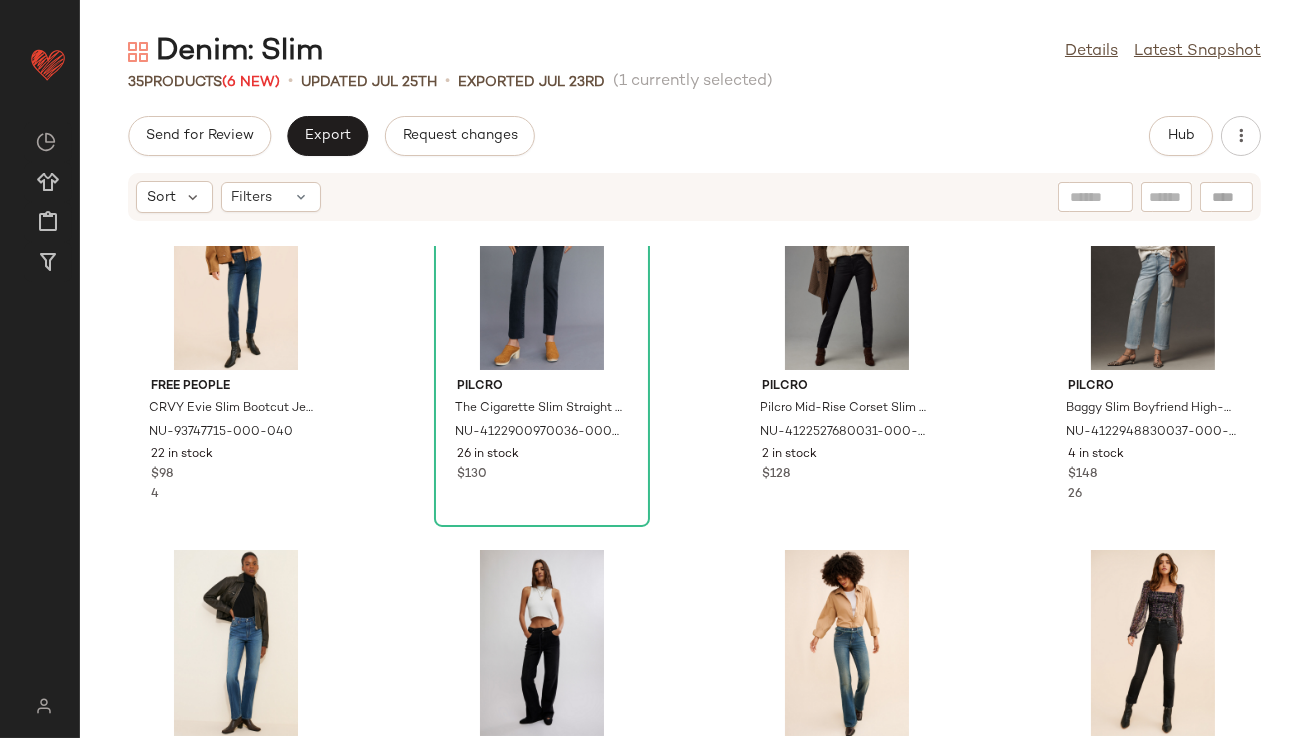 scroll, scrollTop: 0, scrollLeft: 0, axis: both 